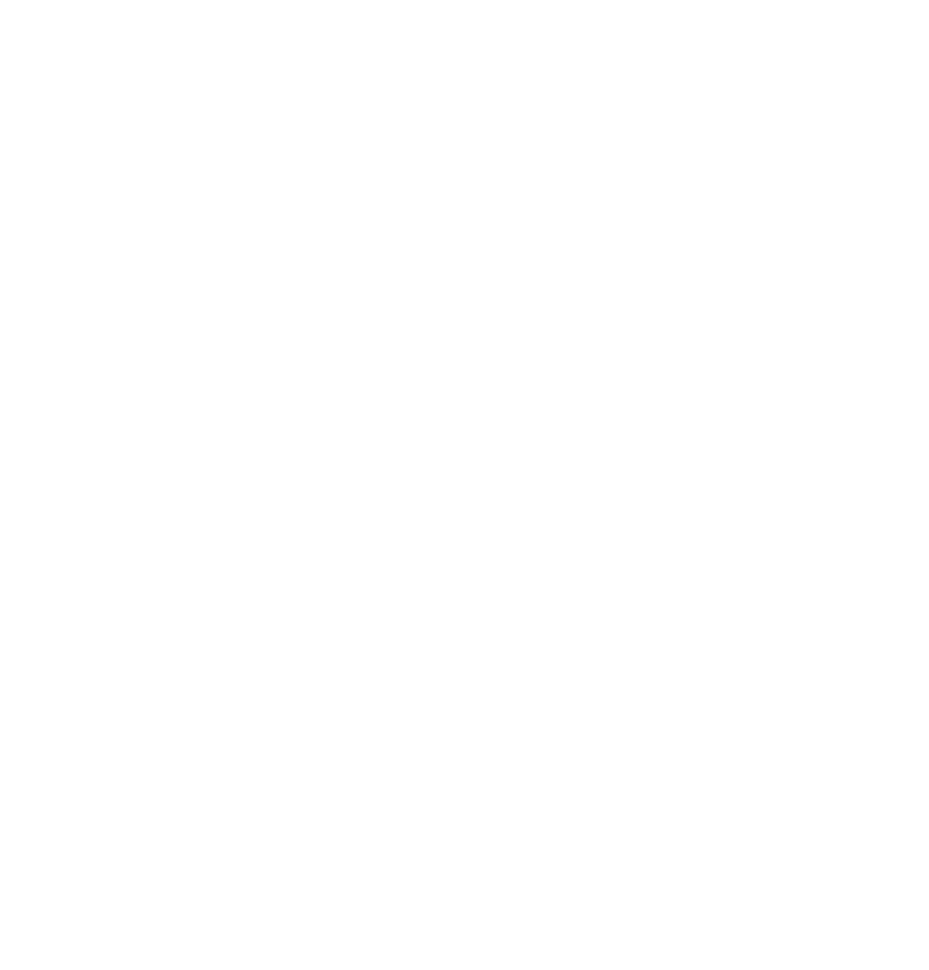 scroll, scrollTop: 0, scrollLeft: 0, axis: both 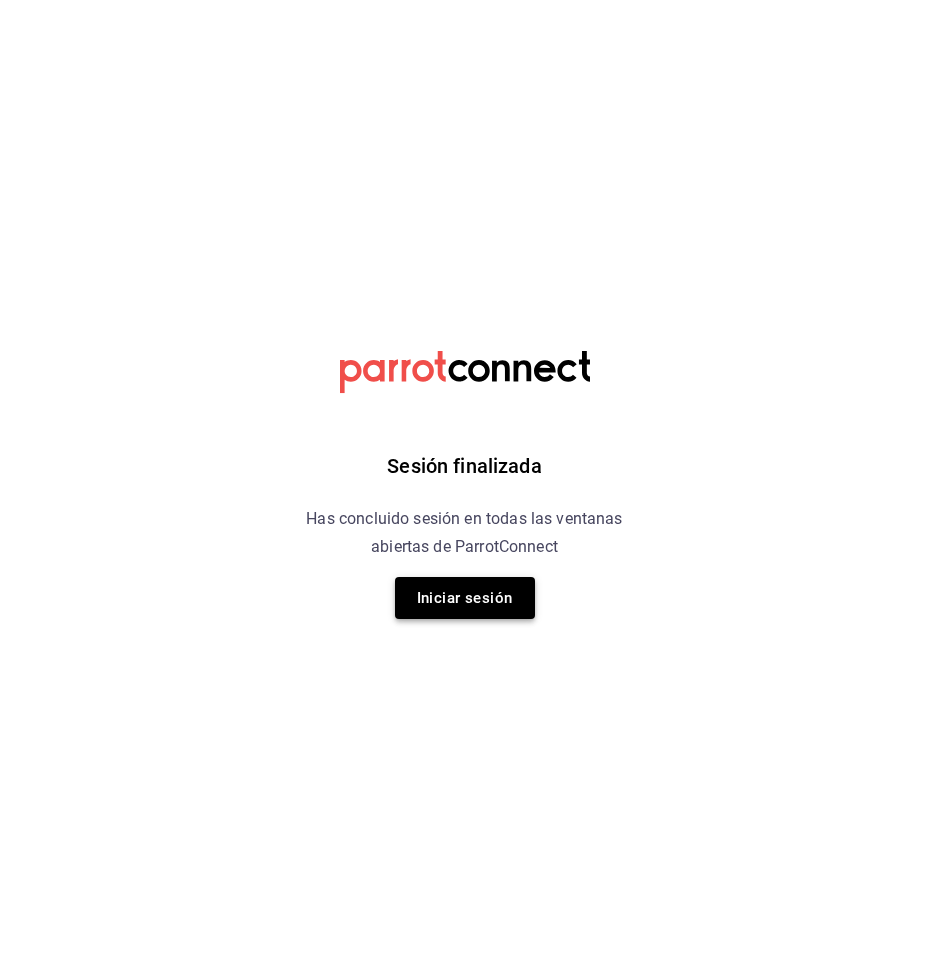 click on "Iniciar sesión" at bounding box center (465, 598) 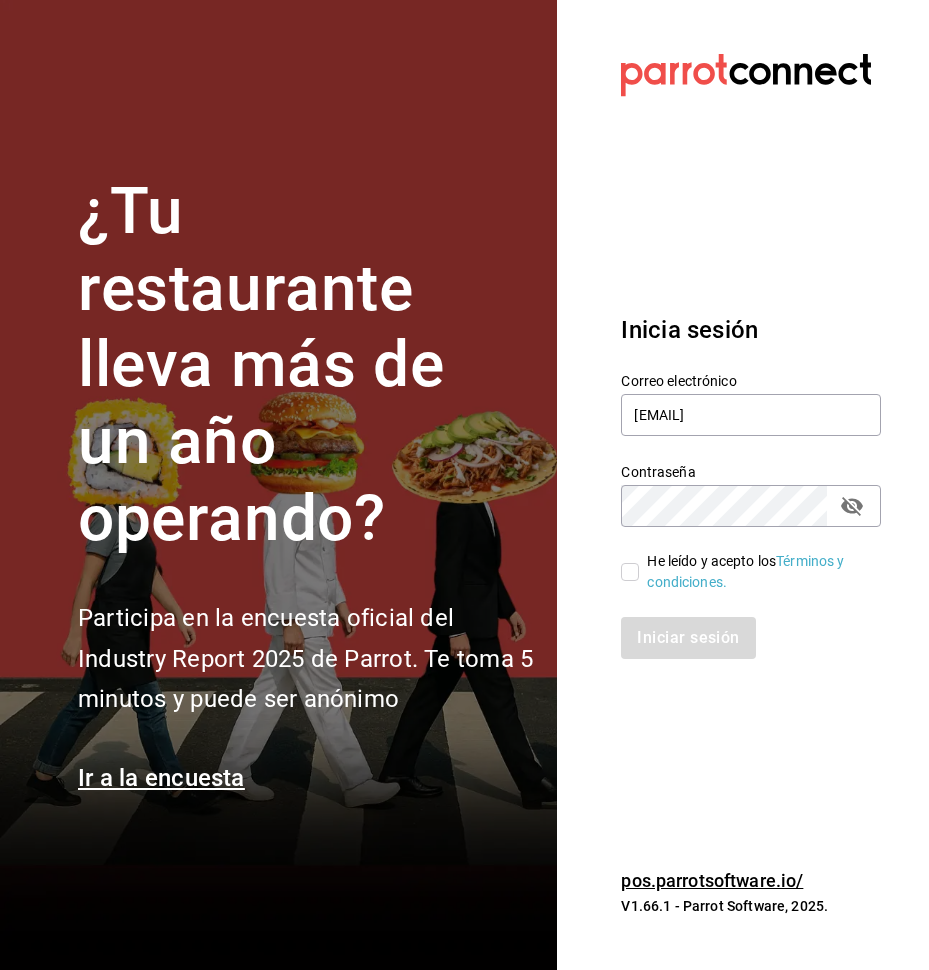 click on "He leído y acepto los  Términos y condiciones." at bounding box center (739, 560) 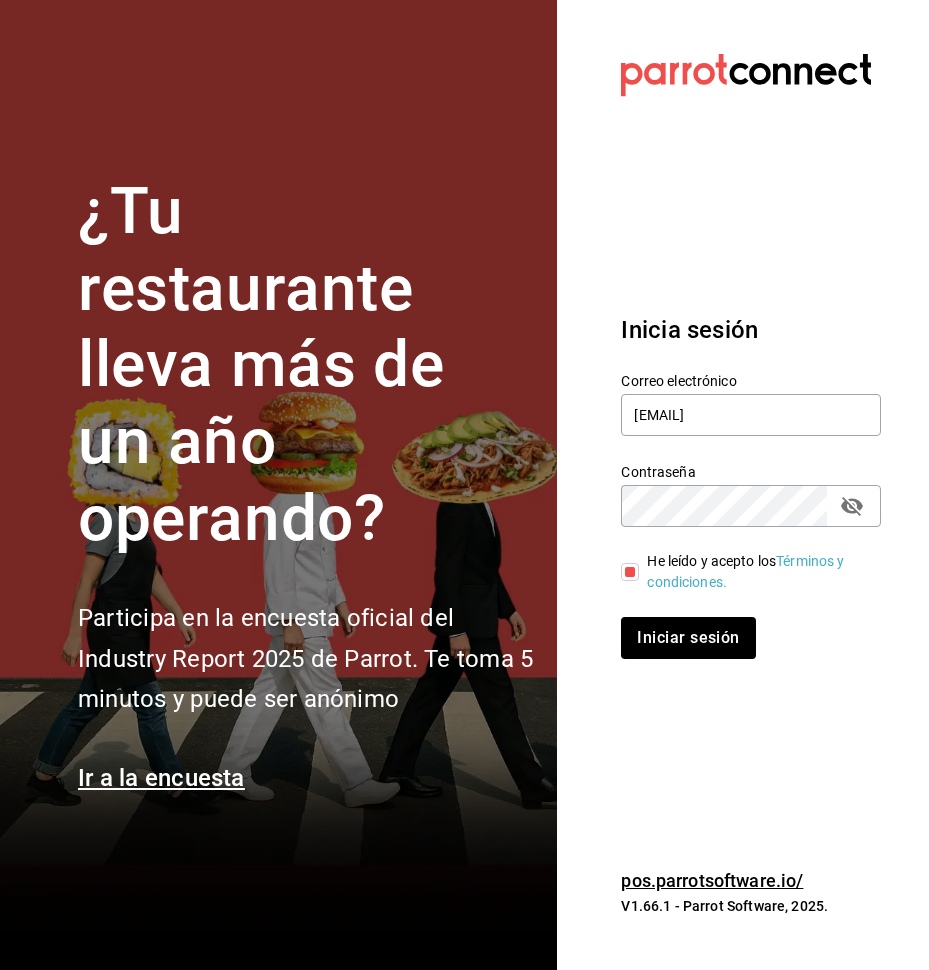 click on "Inicia sesión Correo electrónico [EMAIL] Contraseña Contraseña He leído y acepto los Términos y condiciones. Iniciar sesión" at bounding box center [751, 485] 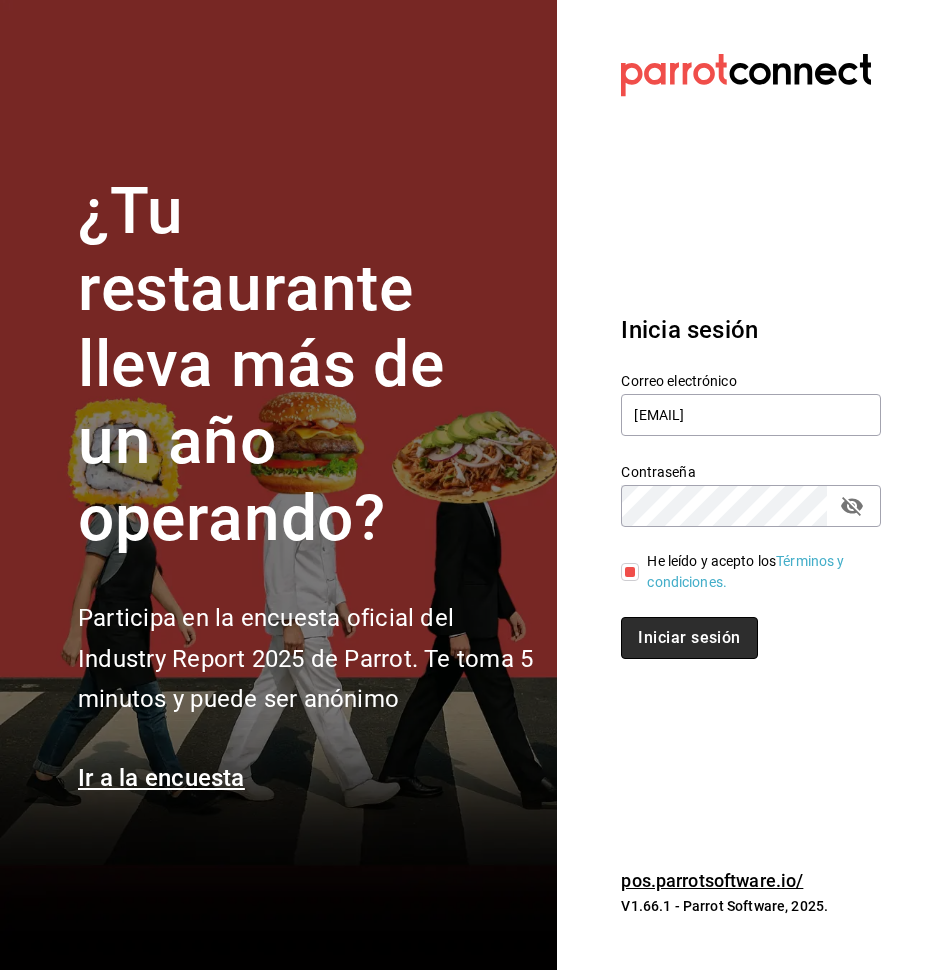 click on "Iniciar sesión" at bounding box center [689, 638] 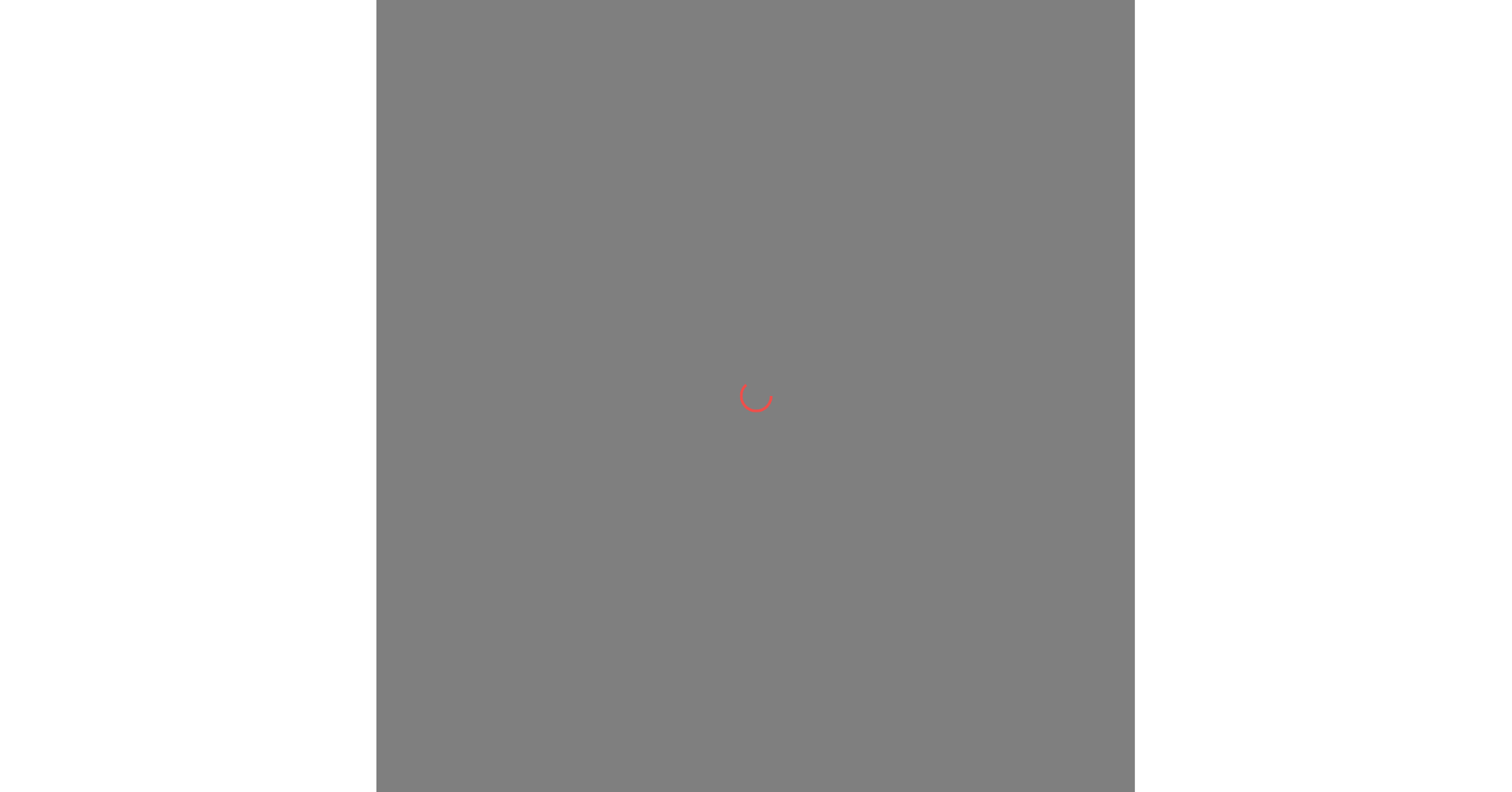 scroll, scrollTop: 0, scrollLeft: 0, axis: both 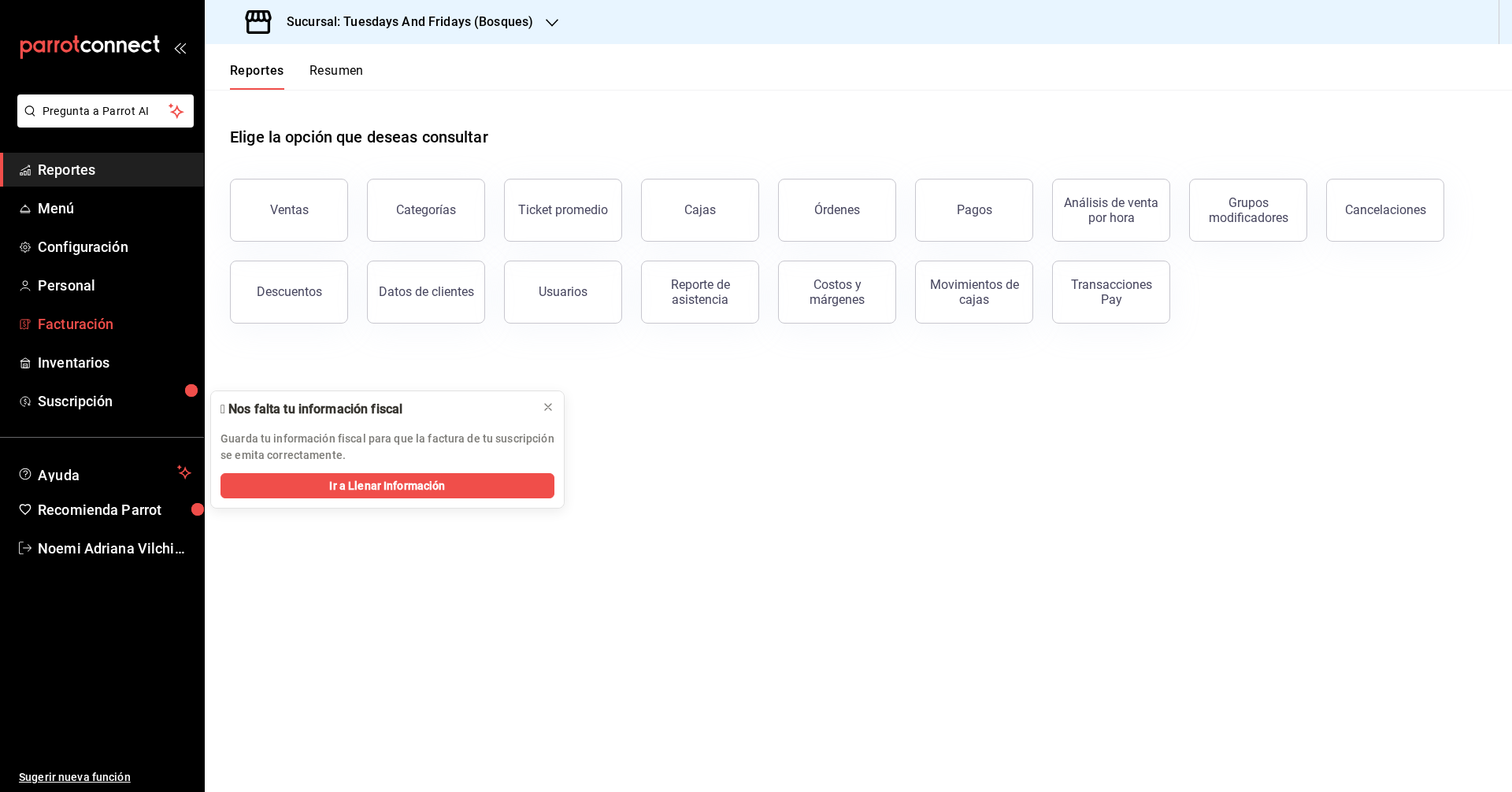 click on "Facturación" at bounding box center (114, 324) 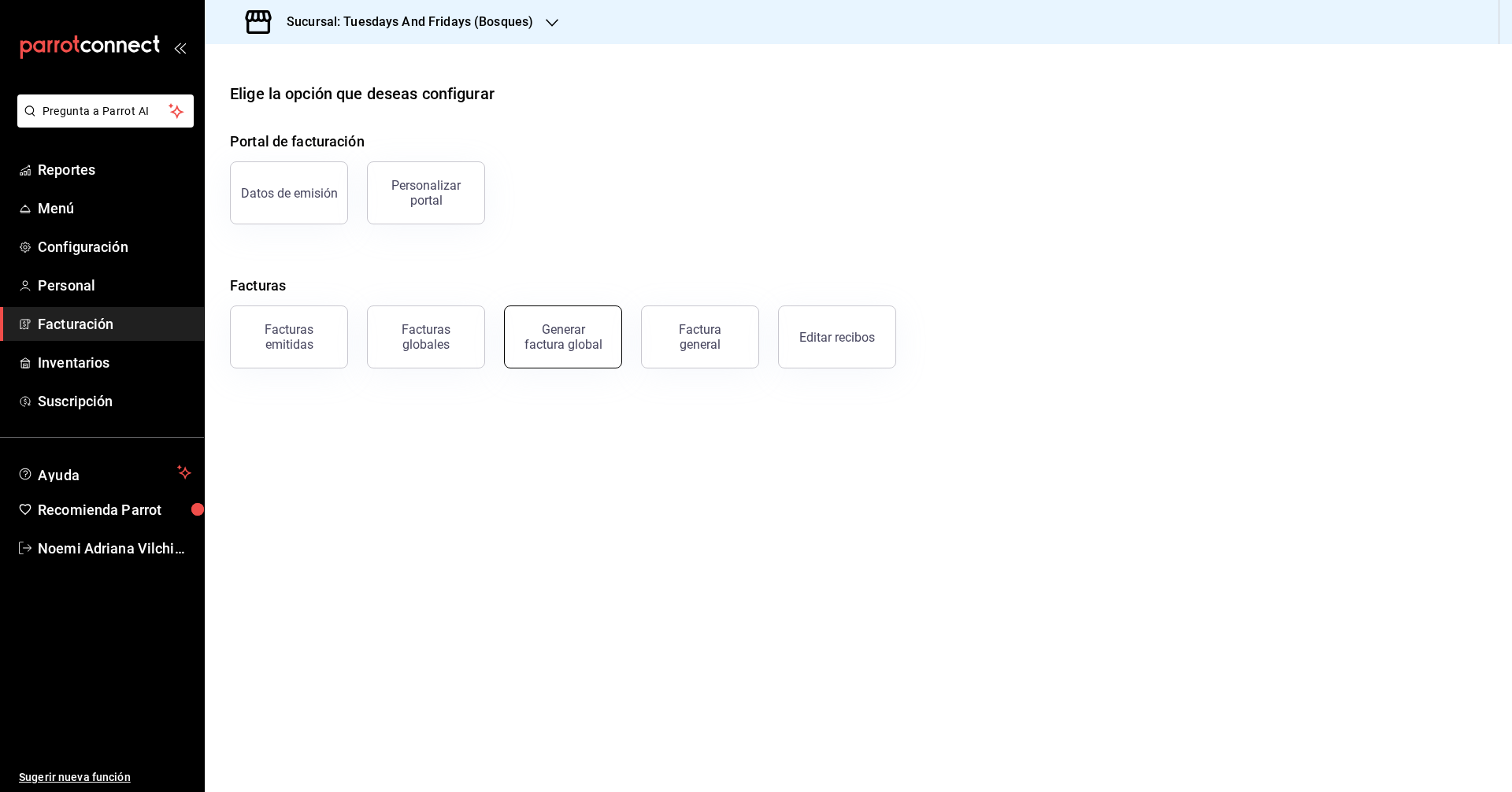 click on "Generar factura global" at bounding box center [563, 337] 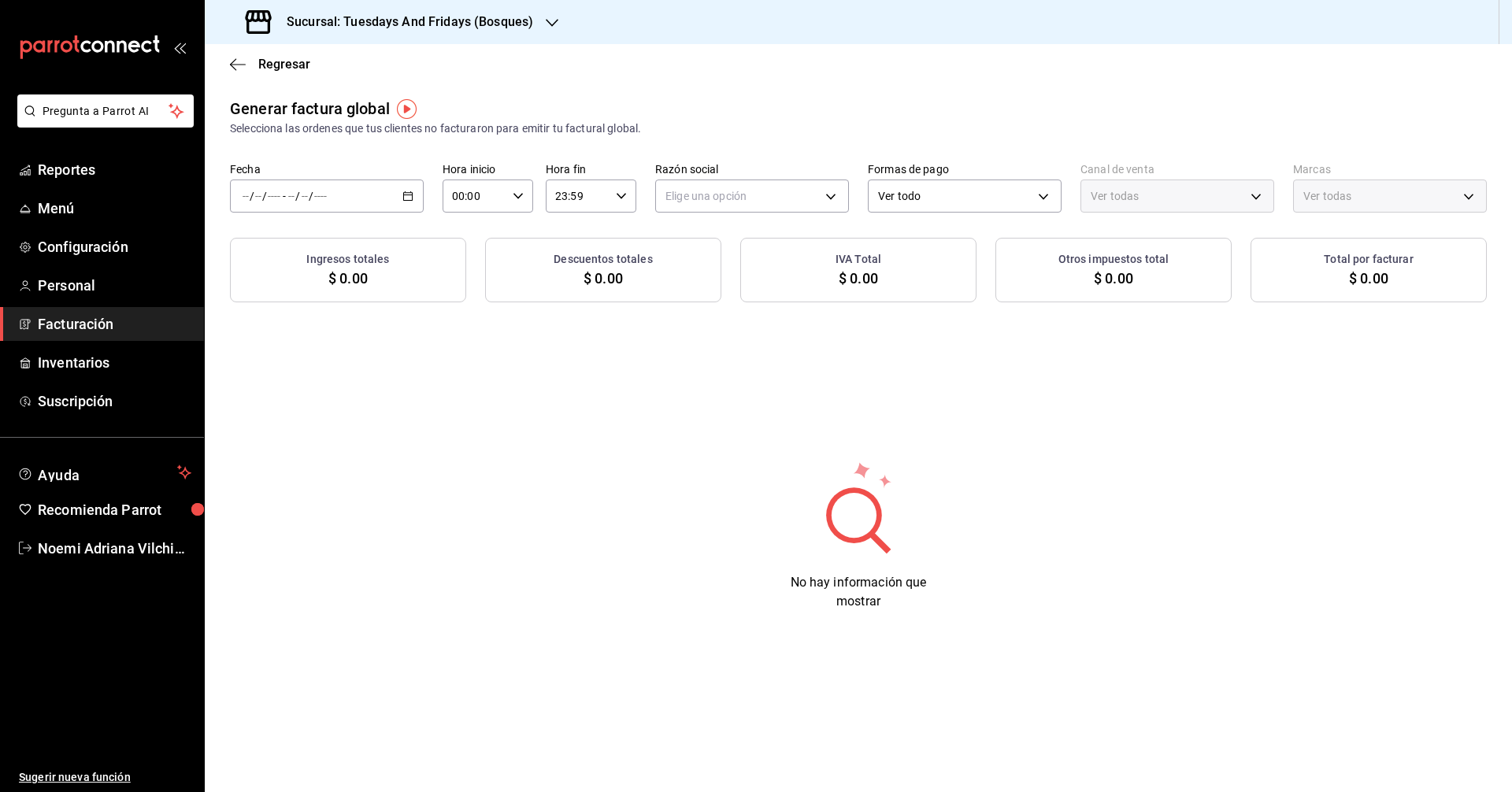 click on "Facturación" at bounding box center [114, 324] 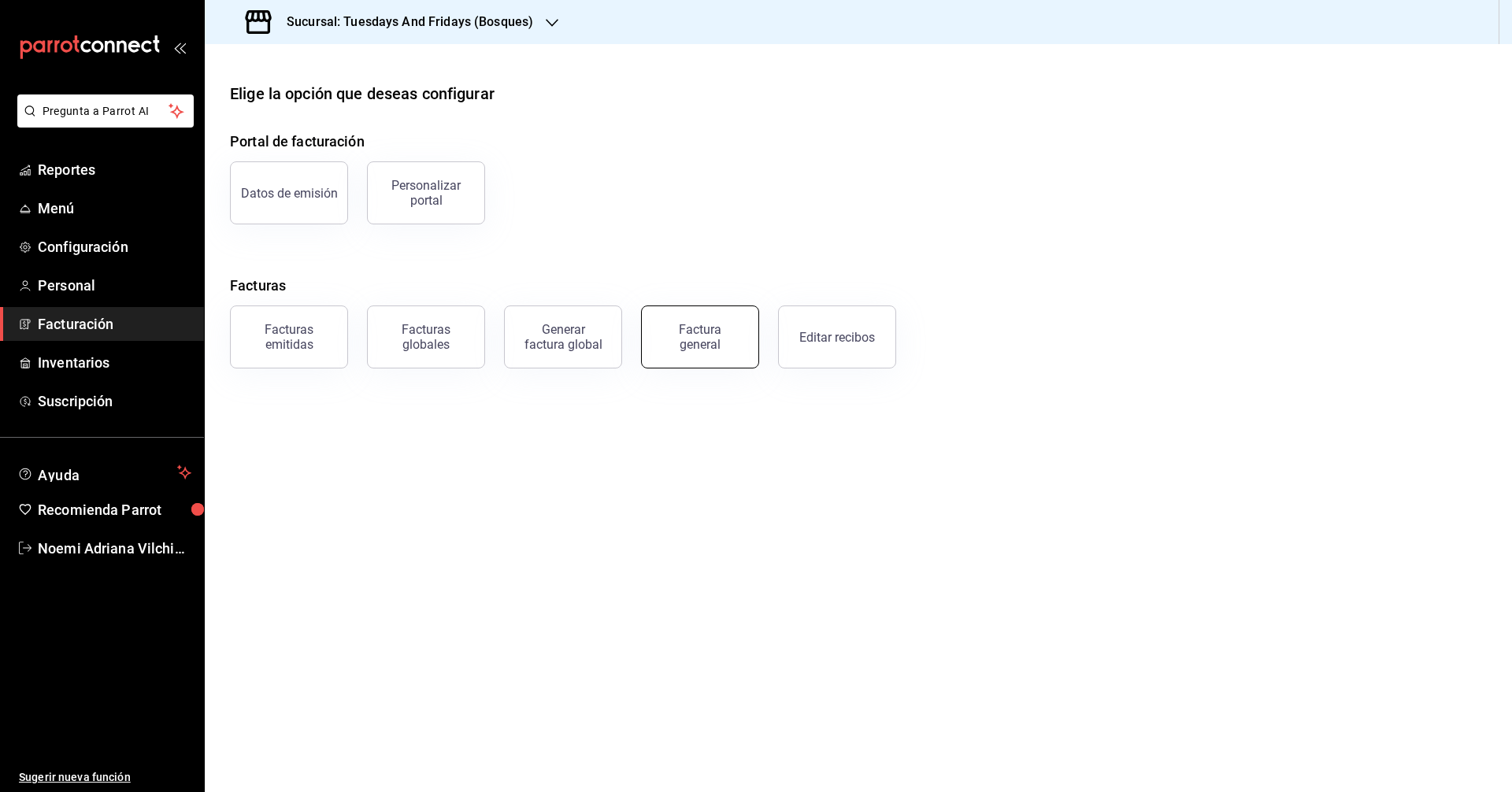 click on "Factura general" at bounding box center (700, 337) 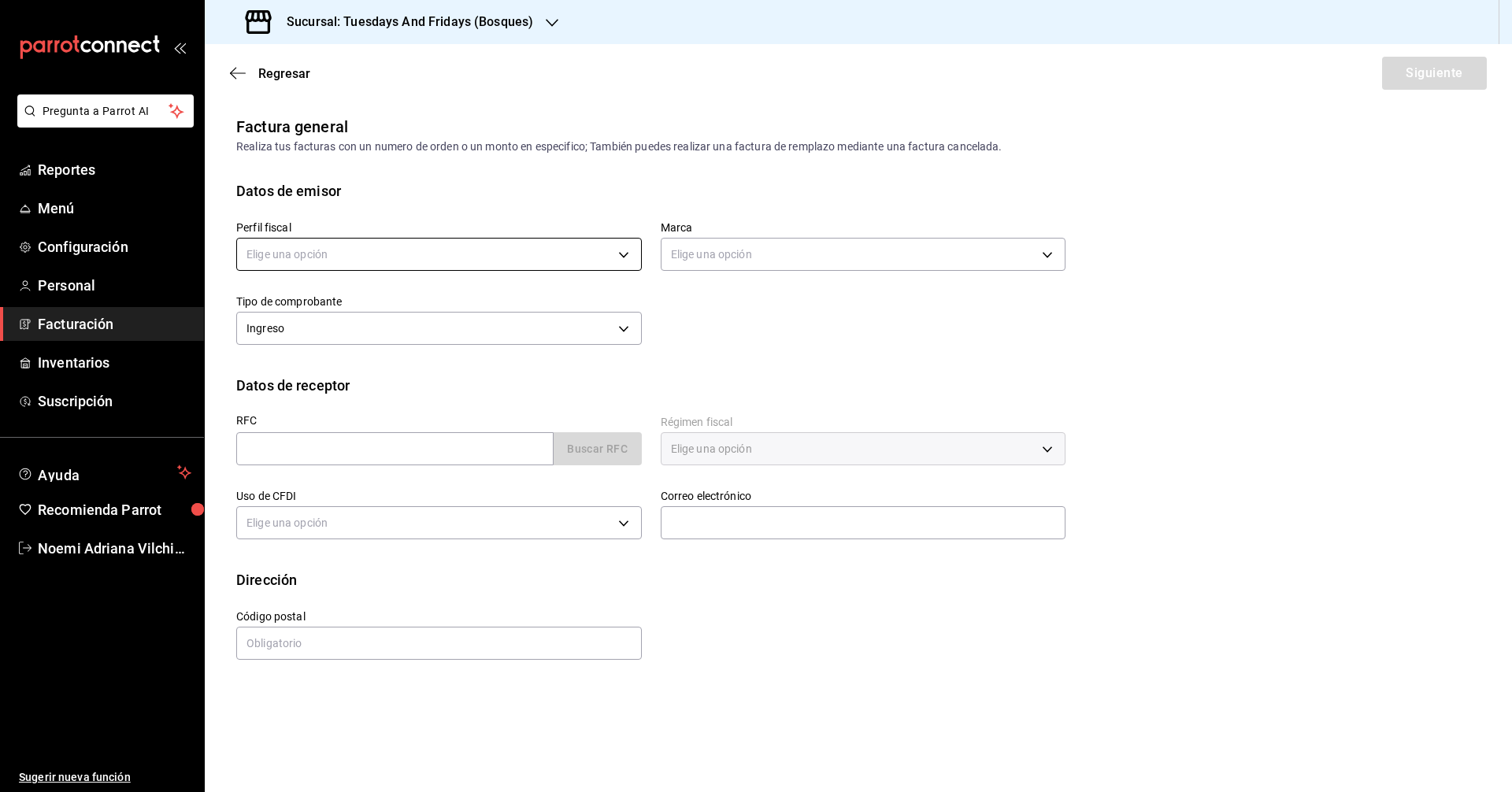 click on "Pregunta a Parrot AI Reportes   Menú   Configuración   Personal   Facturación   Inventarios   Suscripción   Ayuda Recomienda Parrot   [FIRST] [LAST]   Sugerir nueva función   Sucursal: Tuesdays And Fridays (Bosques) Regresar Siguiente Factura general Realiza tus facturas con un numero de orden o un monto en especifico; También puedes realizar una factura de remplazo mediante una factura cancelada. Datos de emisor Perfil fiscal Elige una opción Marca Tuesdays And Fridays - Bosques Elige una opción Tipo de comprobante Ingreso I Datos de receptor RFC Buscar RFC Régimen fiscal Elige una opción Uso de CFDI Elige una opción Correo electrónico Dirección Calle # exterior # interior Código postal ​Municipio ​ Colonia ​ GANA 1 MES GRATIS EN TU SUSCRIPCIÓN AQUÍ Ver video tutorial Ir a video Pregunta a Parrot AI Reportes   Menú   Configuración   Personal   Facturación   Inventarios   Suscripción   Ayuda Recomienda Parrot   [FIRST] [LAST]   Sugerir nueva función   Visitar centro de ayuda" at bounding box center (756, 396) 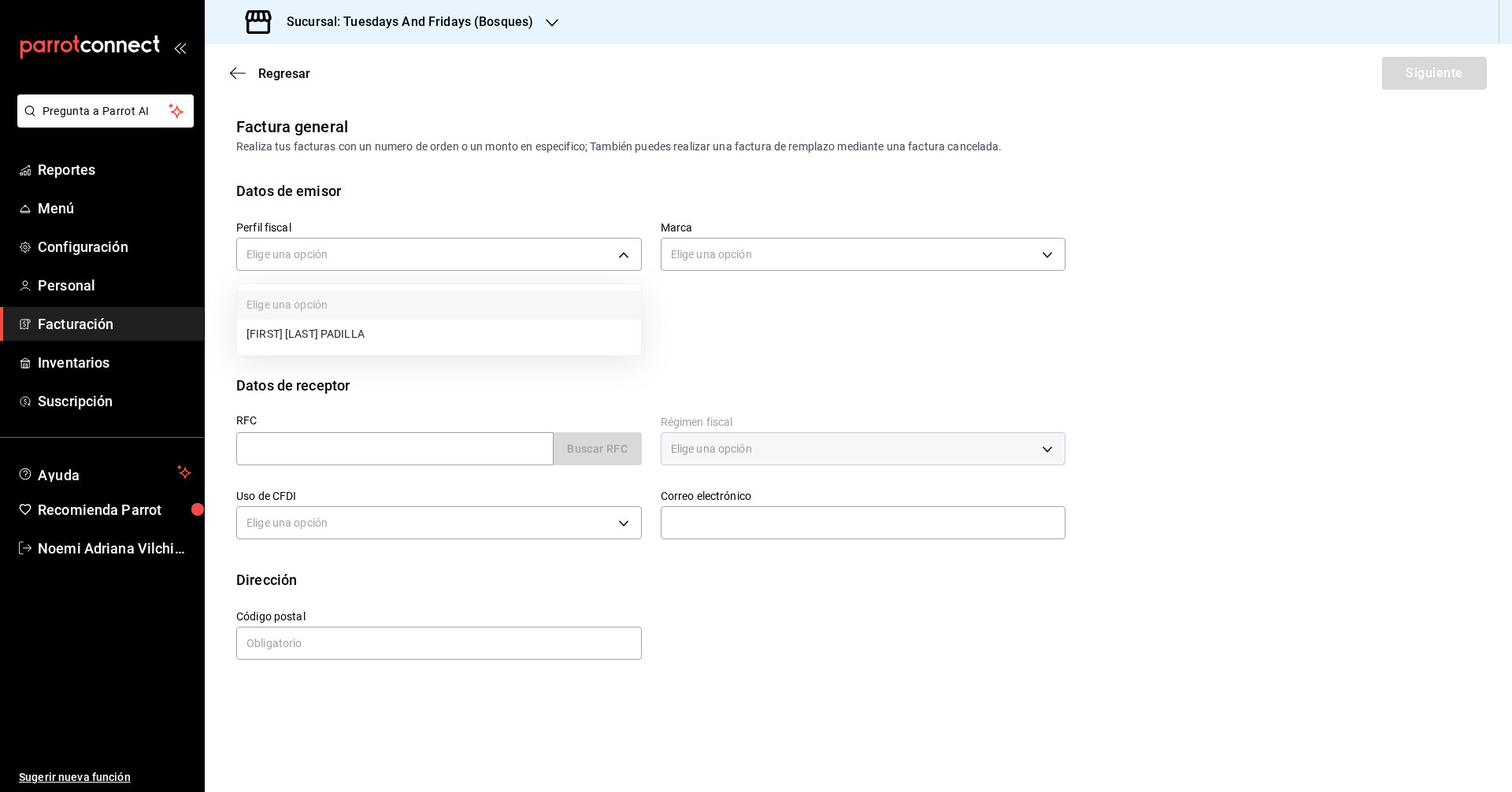 click on "[FIRST] [LAST]  PADILLA" at bounding box center (439, 334) 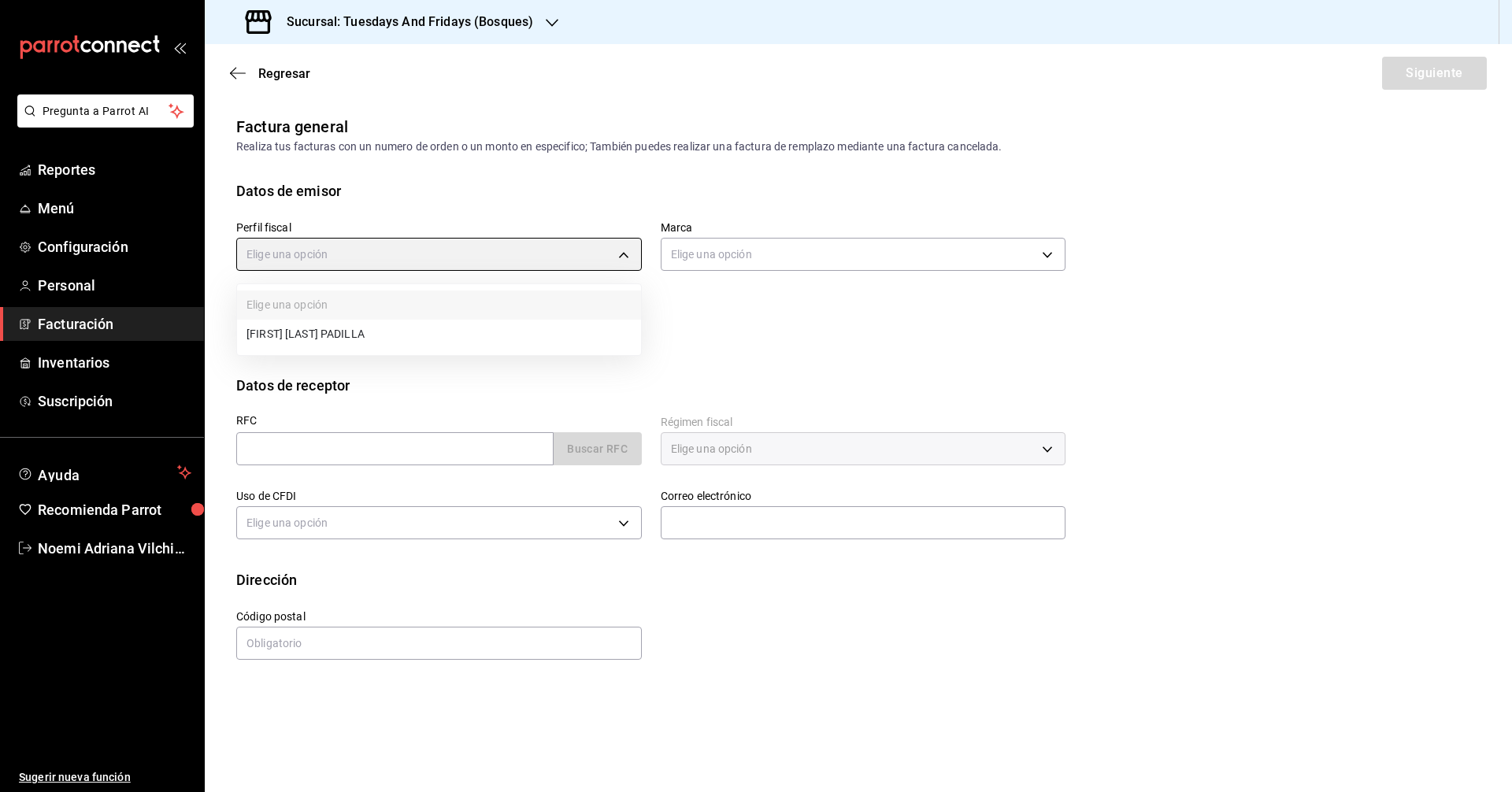 type on "a60f3b00-dd24-4c3b-a0e1-0cac2ce3a580" 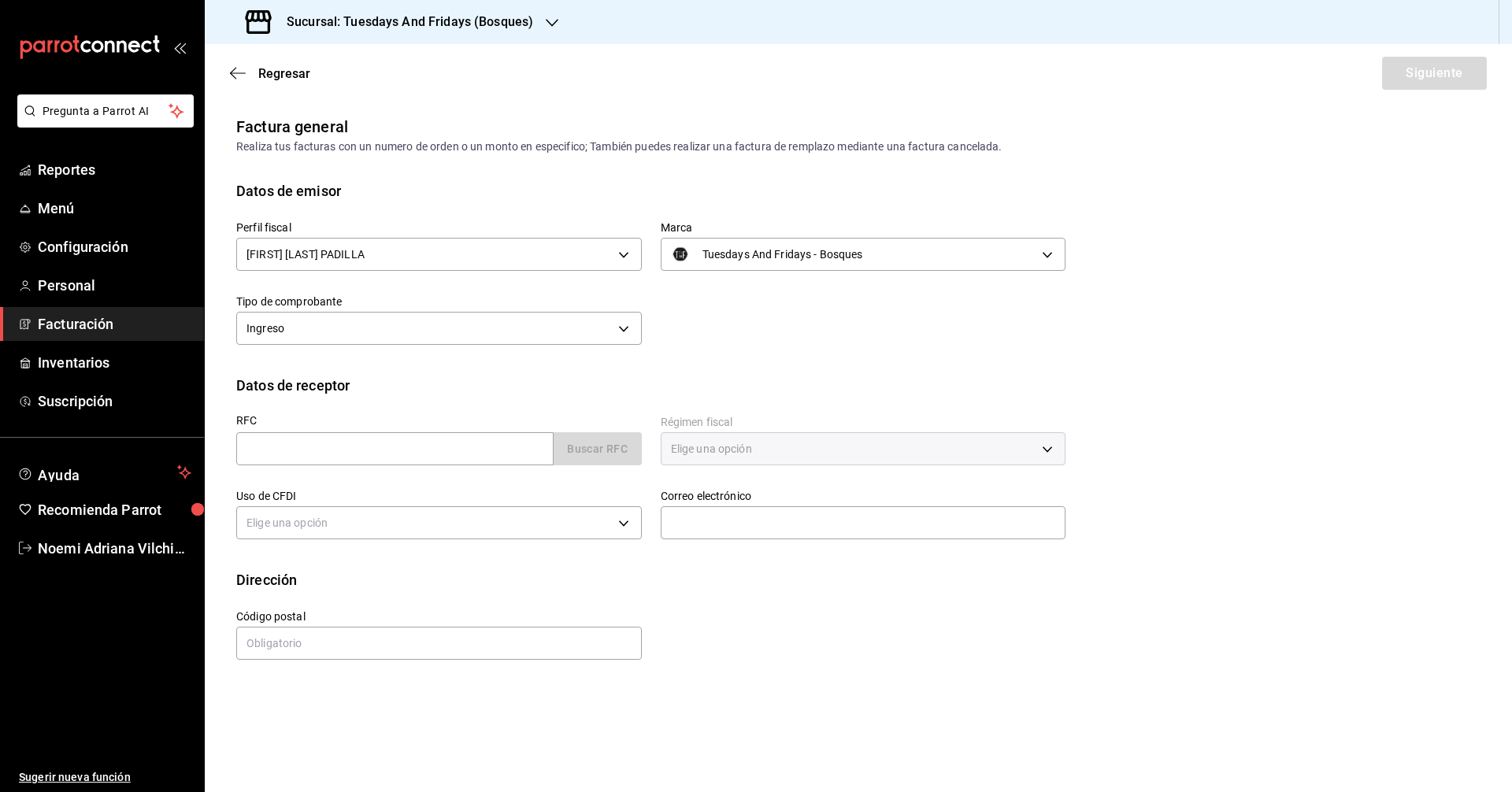 click on "Perfil fiscal [FIRST] [LAST]  PADILLA a60f3b00-dd24-4c3b-a0e1-0cac2ce3a580 Marca Tuesdays And Fridays - Bosques 41a15e8b-37bc-48dd-a467-b005b9a943ff Tipo de comprobante Ingreso I" at bounding box center [641, 276] 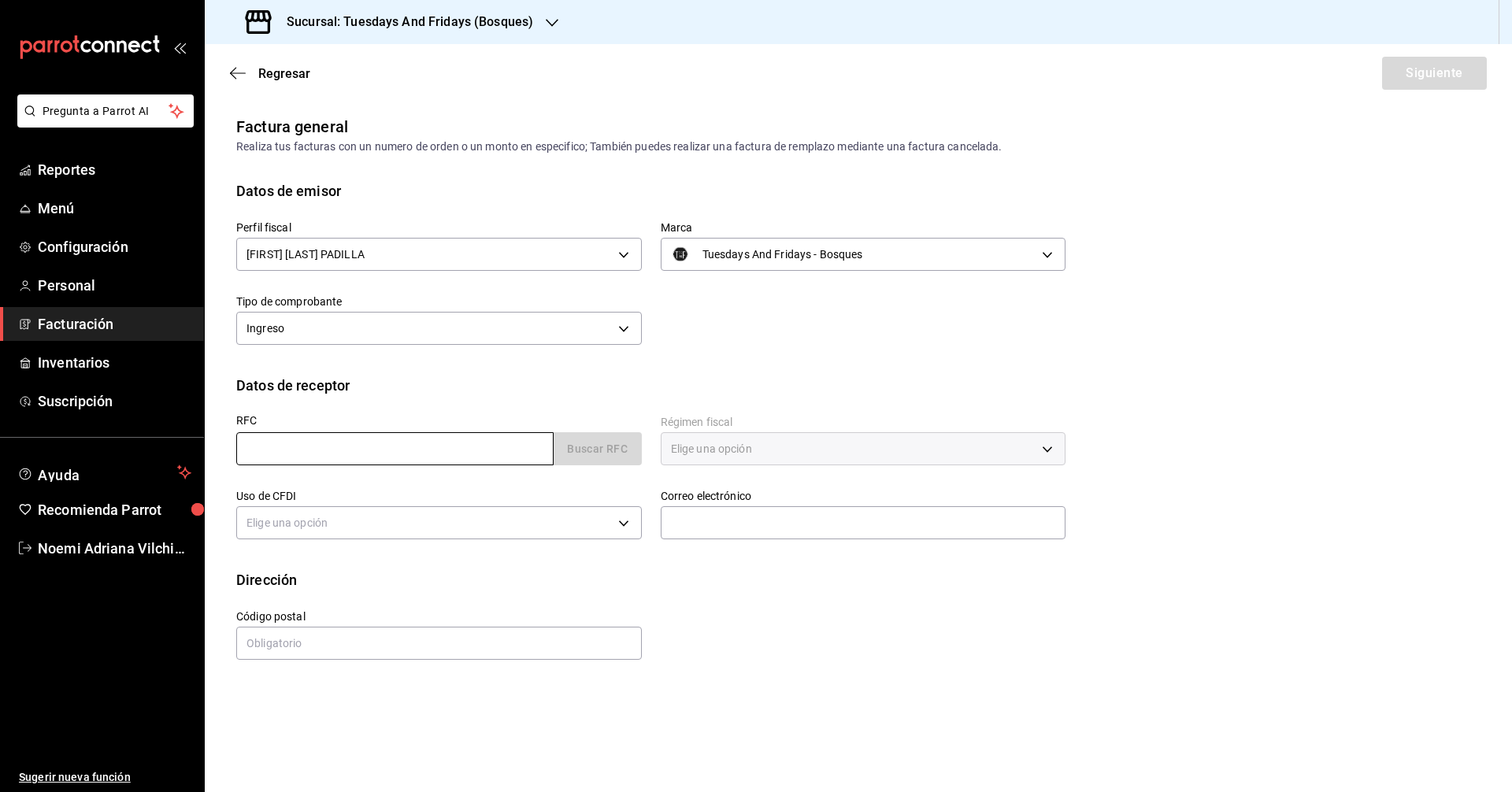 click at bounding box center (395, 449) 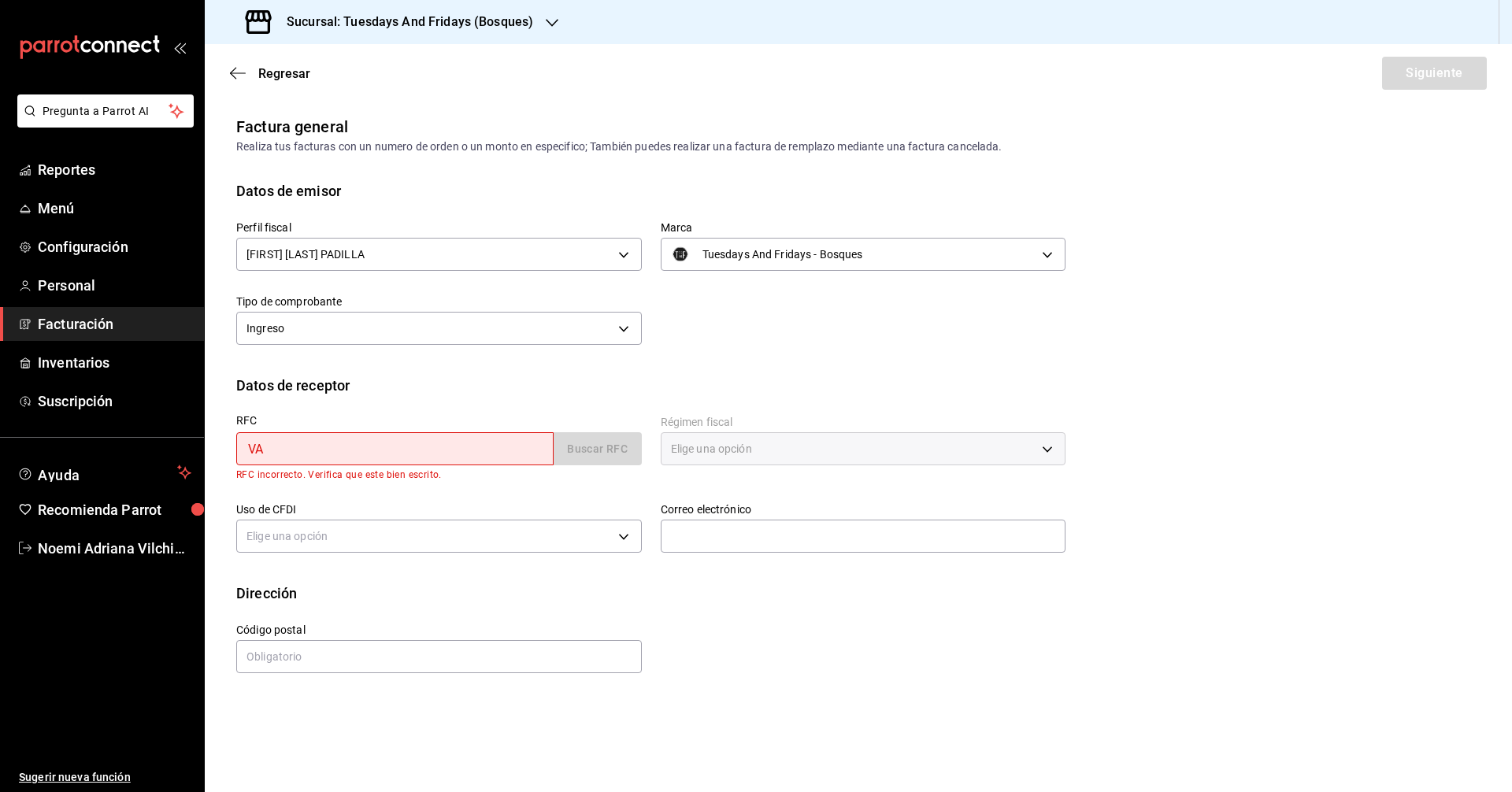type on "VAMA980726273" 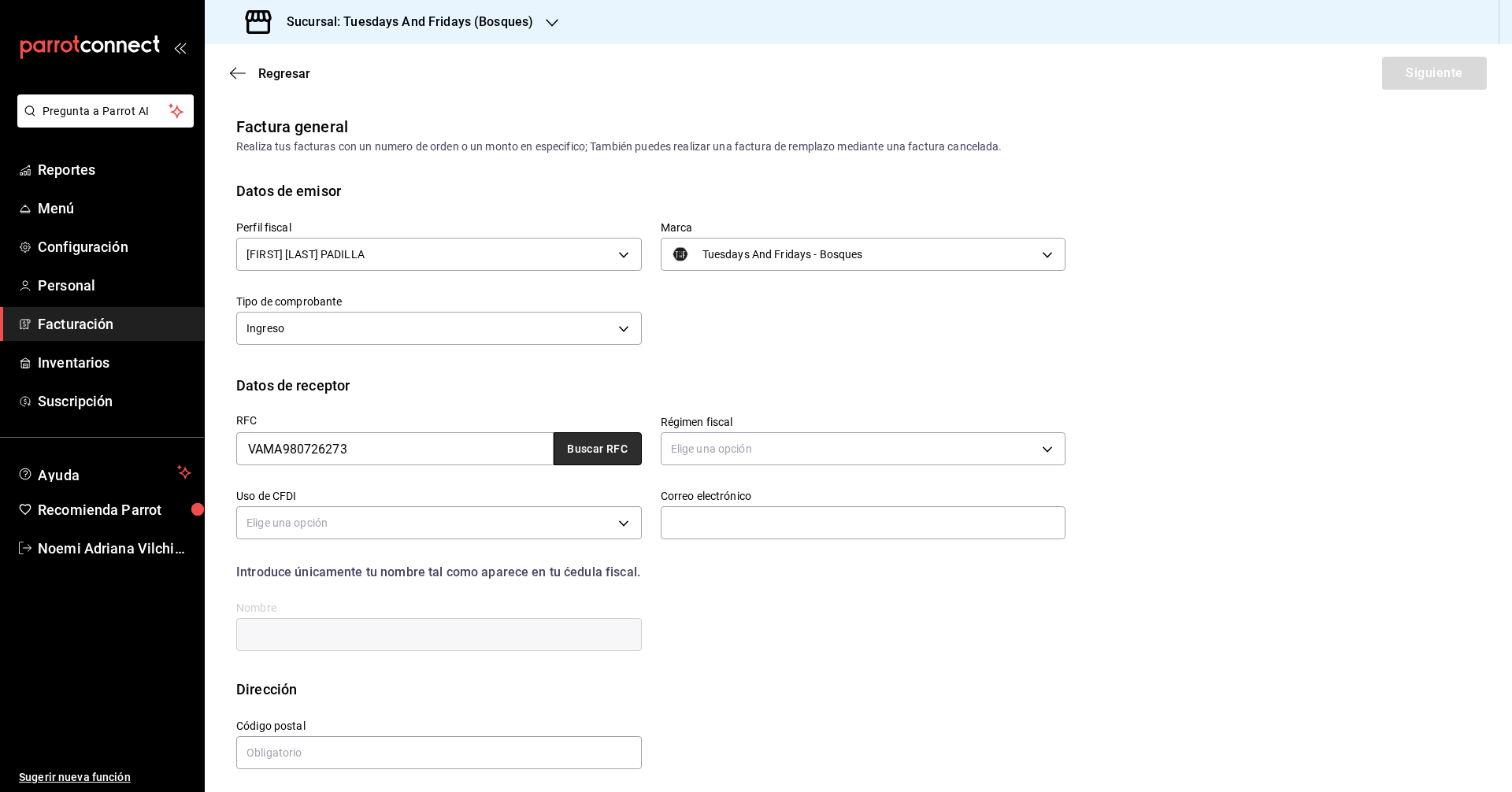 click on "Buscar RFC" at bounding box center [598, 449] 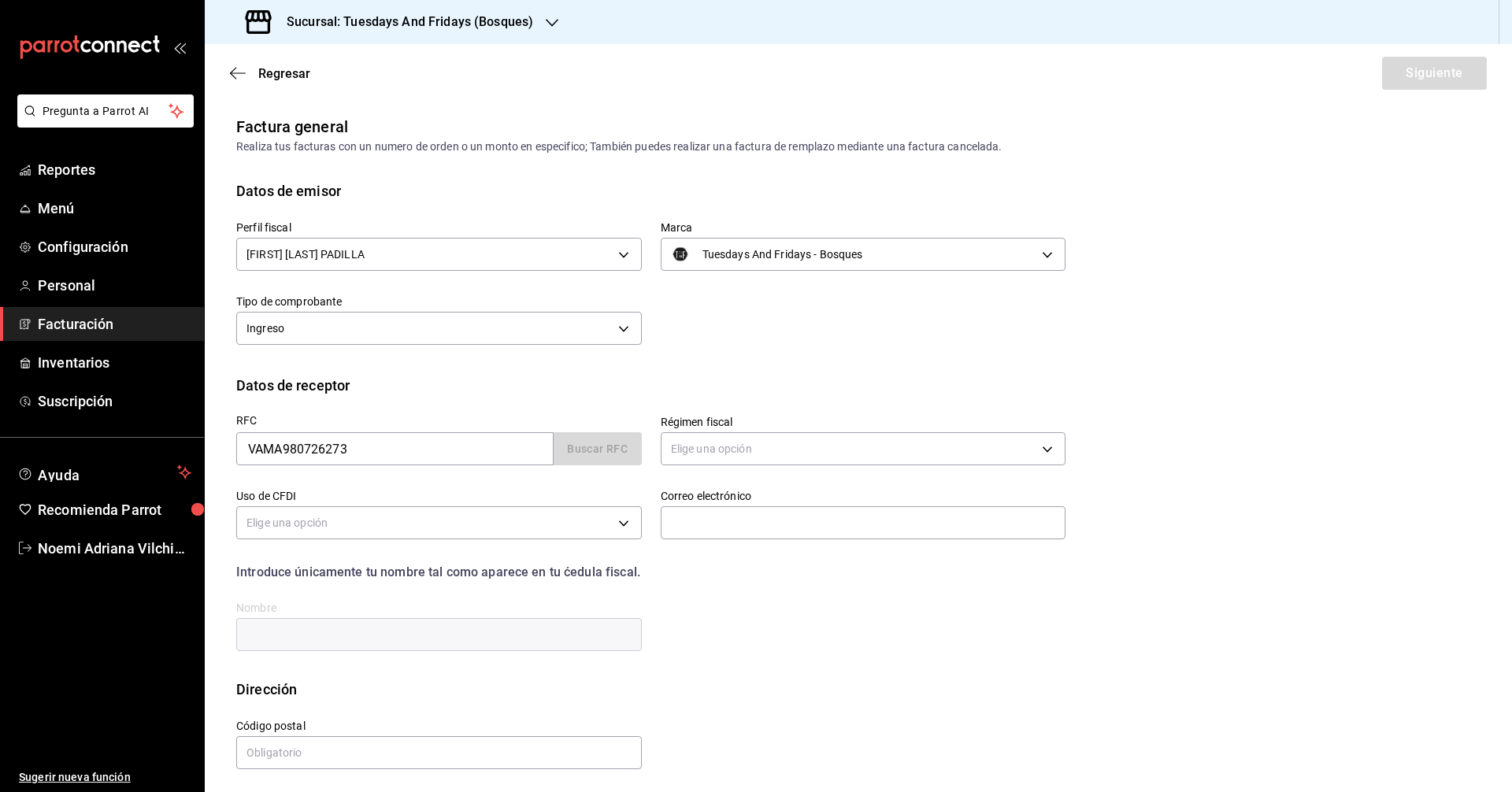 type on "626" 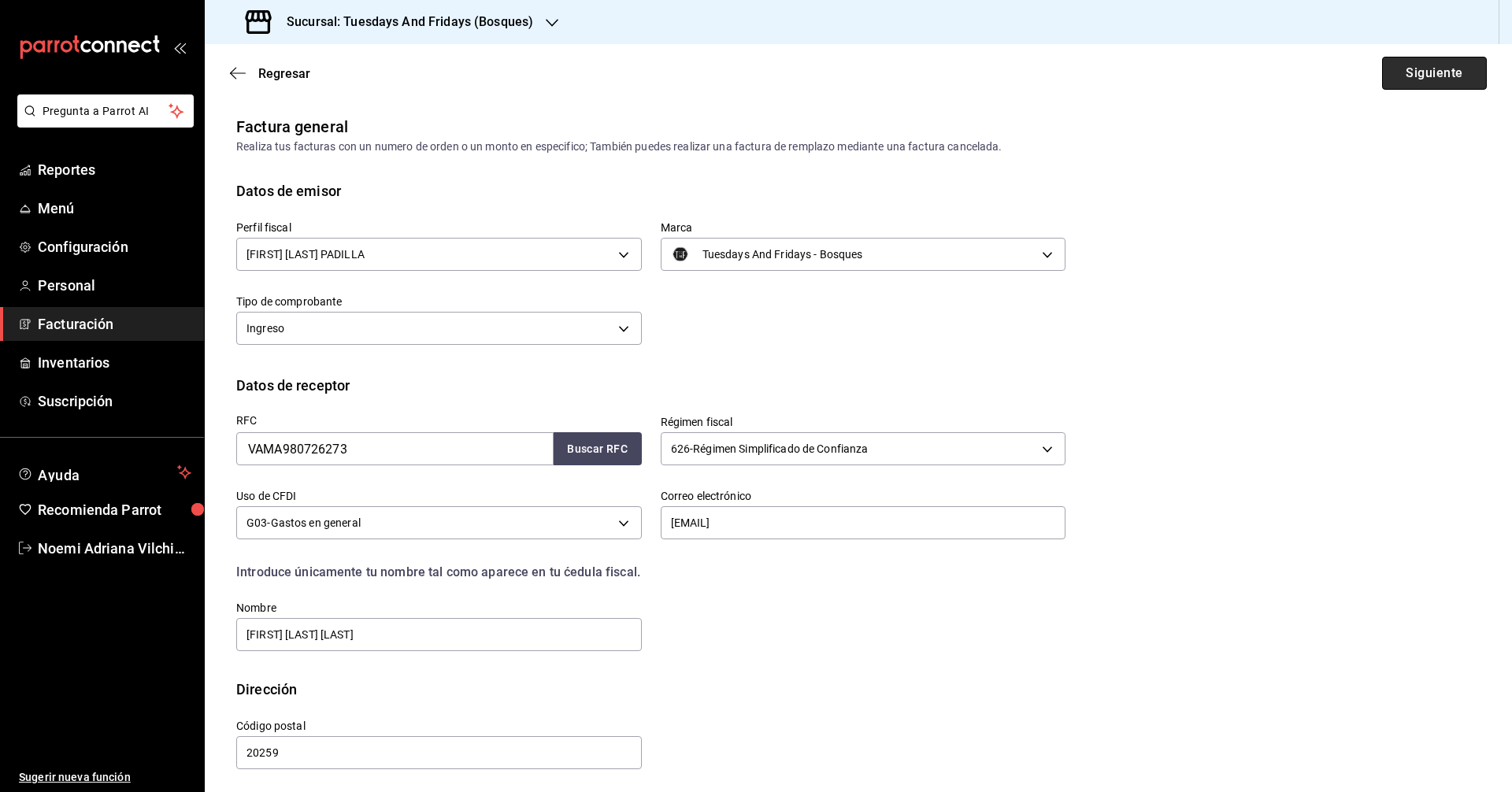 click on "Siguiente" at bounding box center (1434, 73) 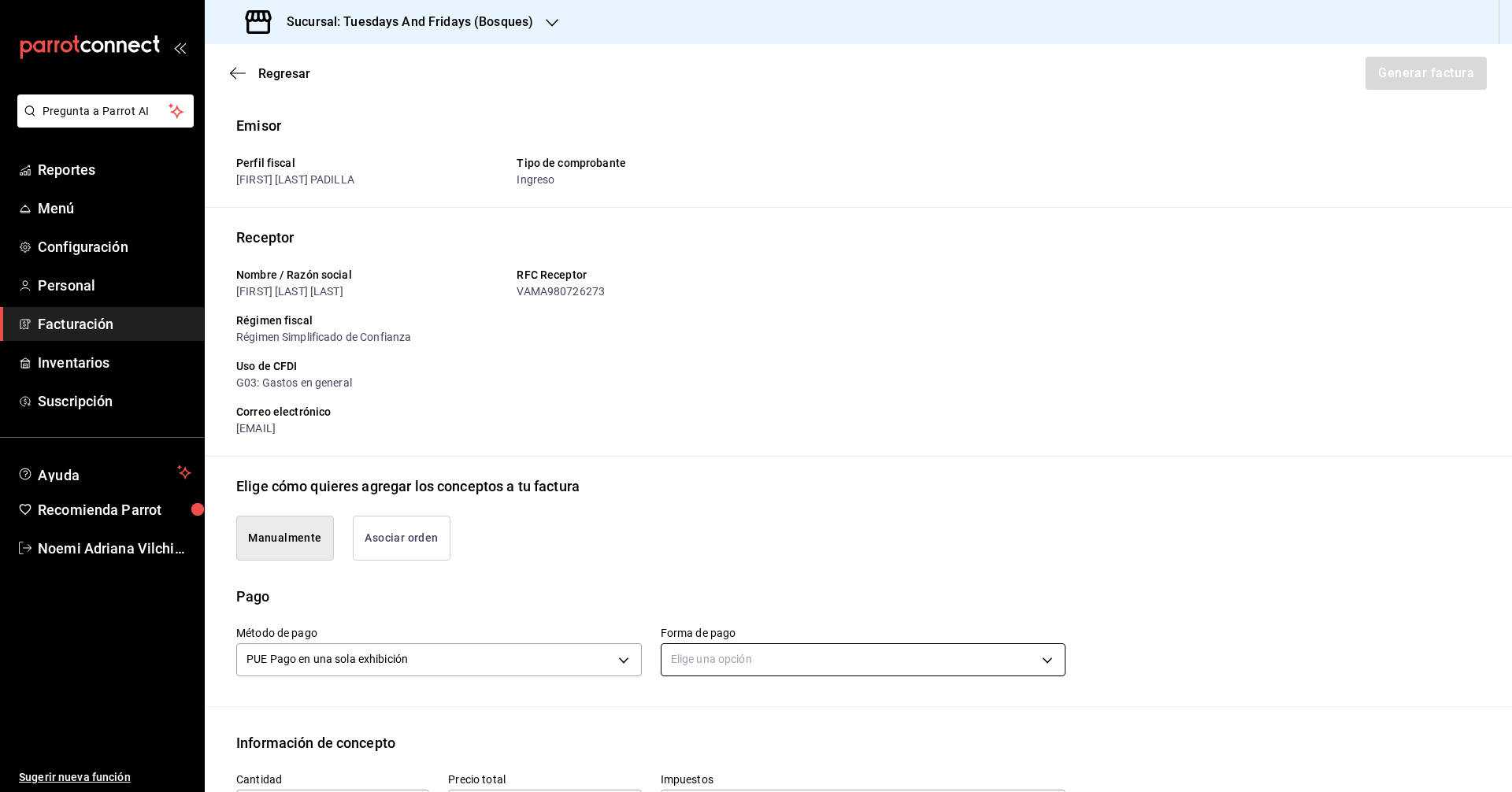 scroll, scrollTop: 236, scrollLeft: 0, axis: vertical 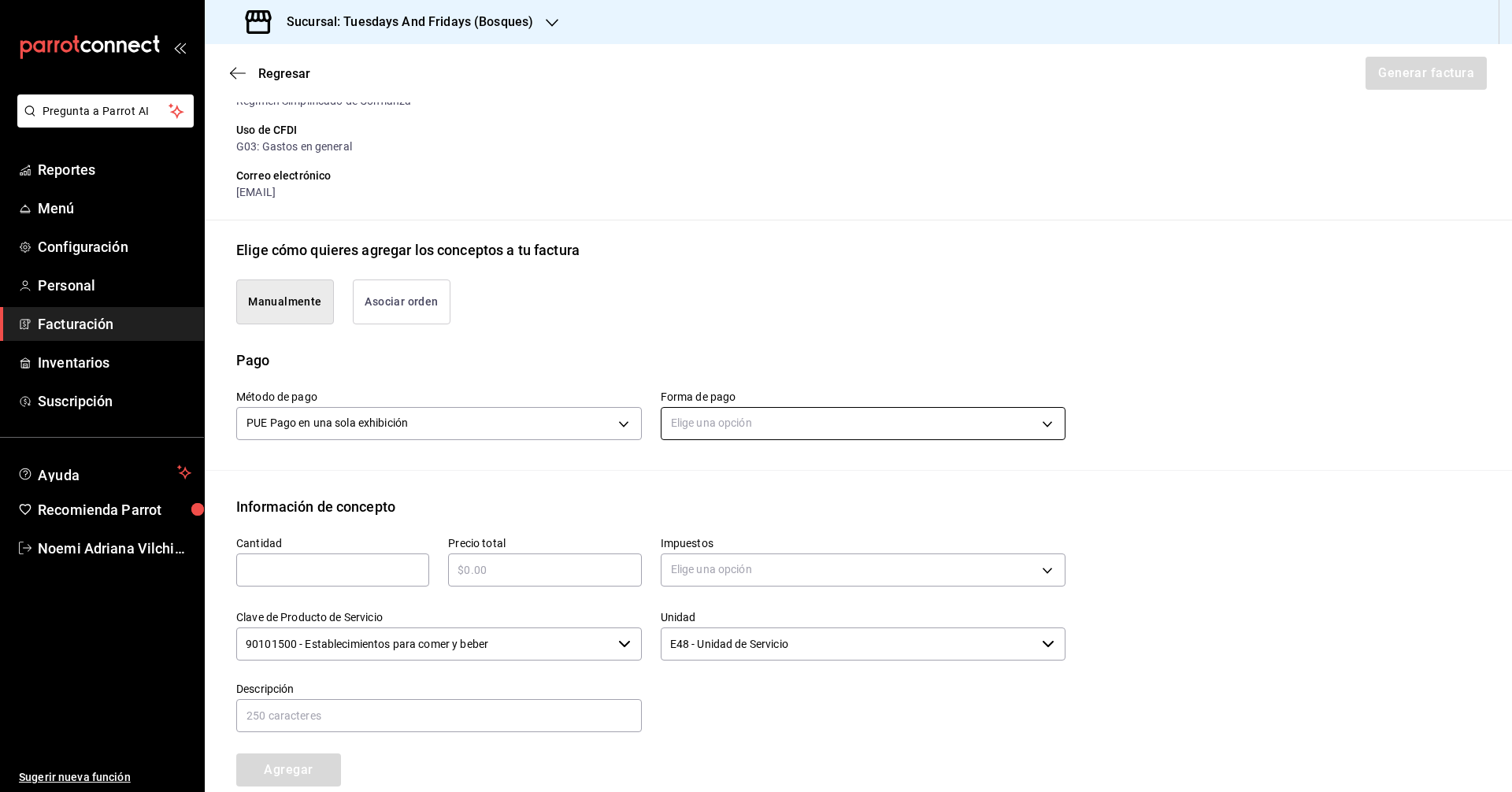 click on "Pregunta a Parrot AI Reportes   Menú   Configuración   Personal   Facturación   Inventarios   Suscripción   Ayuda Recomienda Parrot   [FIRST] [LAST]   Sugerir nueva función   Sucursal: Tuesdays And Fridays (Bosques) Regresar Generar factura Emisor Perfil fiscal [FIRST] [LAST]  PADILLA Tipo de comprobante Ingreso Receptor Nombre / Razón social [FIRST] [LAST] [LAST] RFC Receptor VAMA980726273 Régimen fiscal Régimen Simplificado de Confianza Uso de CFDI G03: Gastos en general Correo electrónico [EMAIL] Elige cómo quieres agregar los conceptos a tu factura Manualmente Asociar orden Pago Método de pago PUE   Pago en una sola exhibición PUE Forma de pago Elige una opción Información de concepto Cantidad ​ Precio total ​ Impuestos Elige una opción Clave de Producto de Servicio 90101500 - Establecimientos para comer y beber ​ Unidad E48 - Unidad de Servicio ​ Descripción Agregar IVA Total $0.00 IEPS Total $0.00 Subtotal $0.00 Total $0.00 Orden Clave" at bounding box center (756, 396) 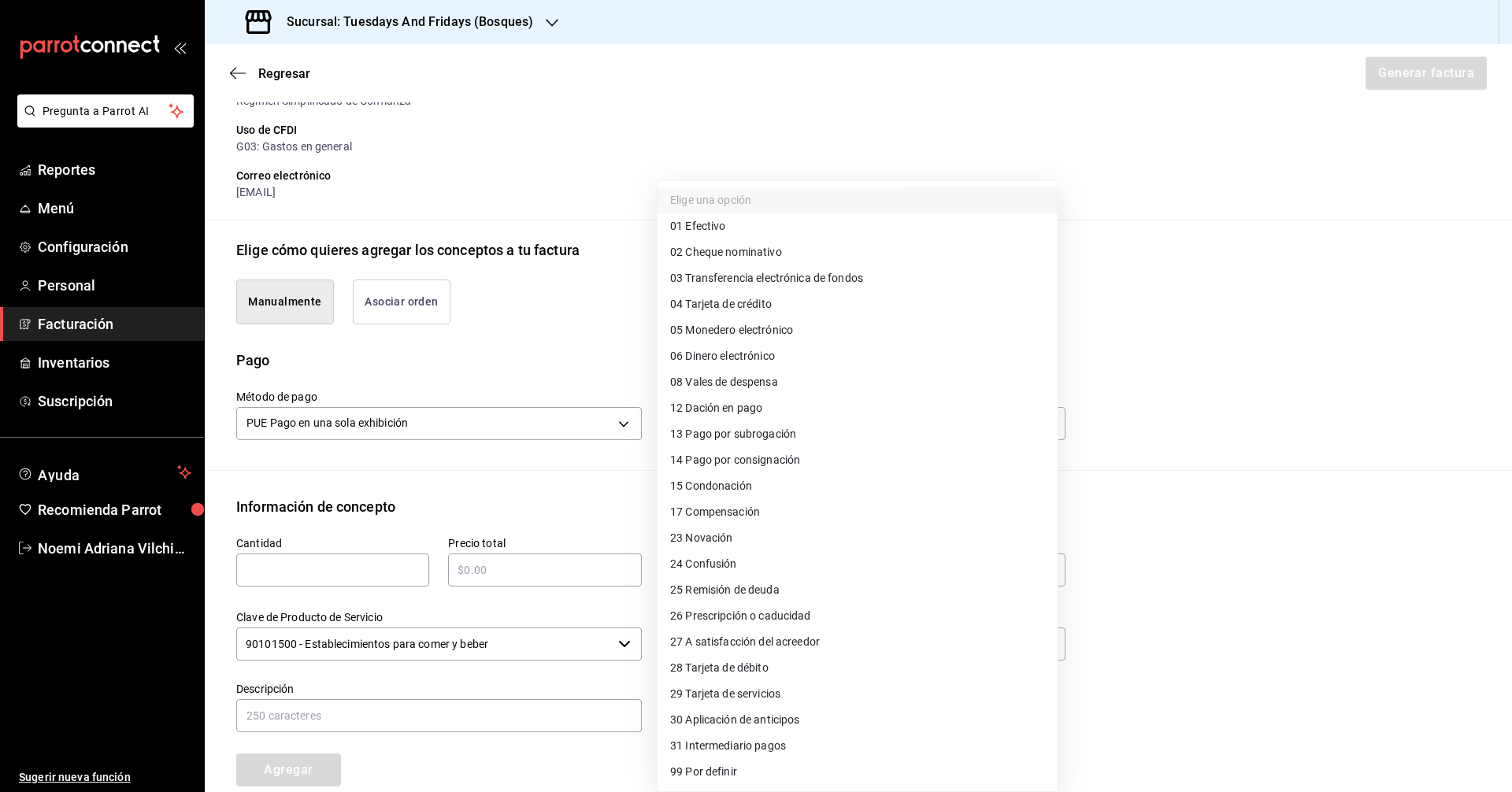 click on "03   Transferencia electrónica de fondos" at bounding box center (766, 278) 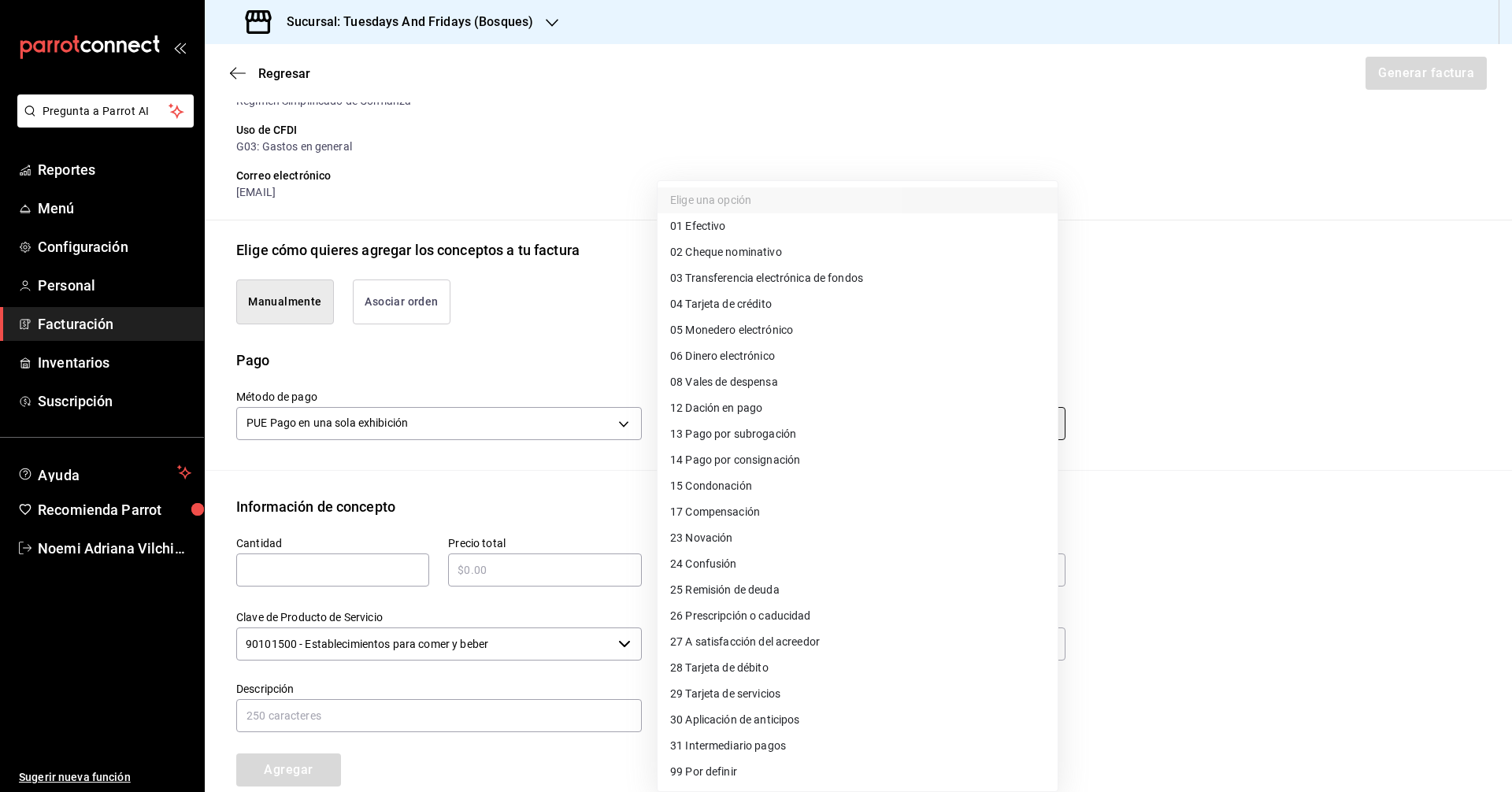 type on "03" 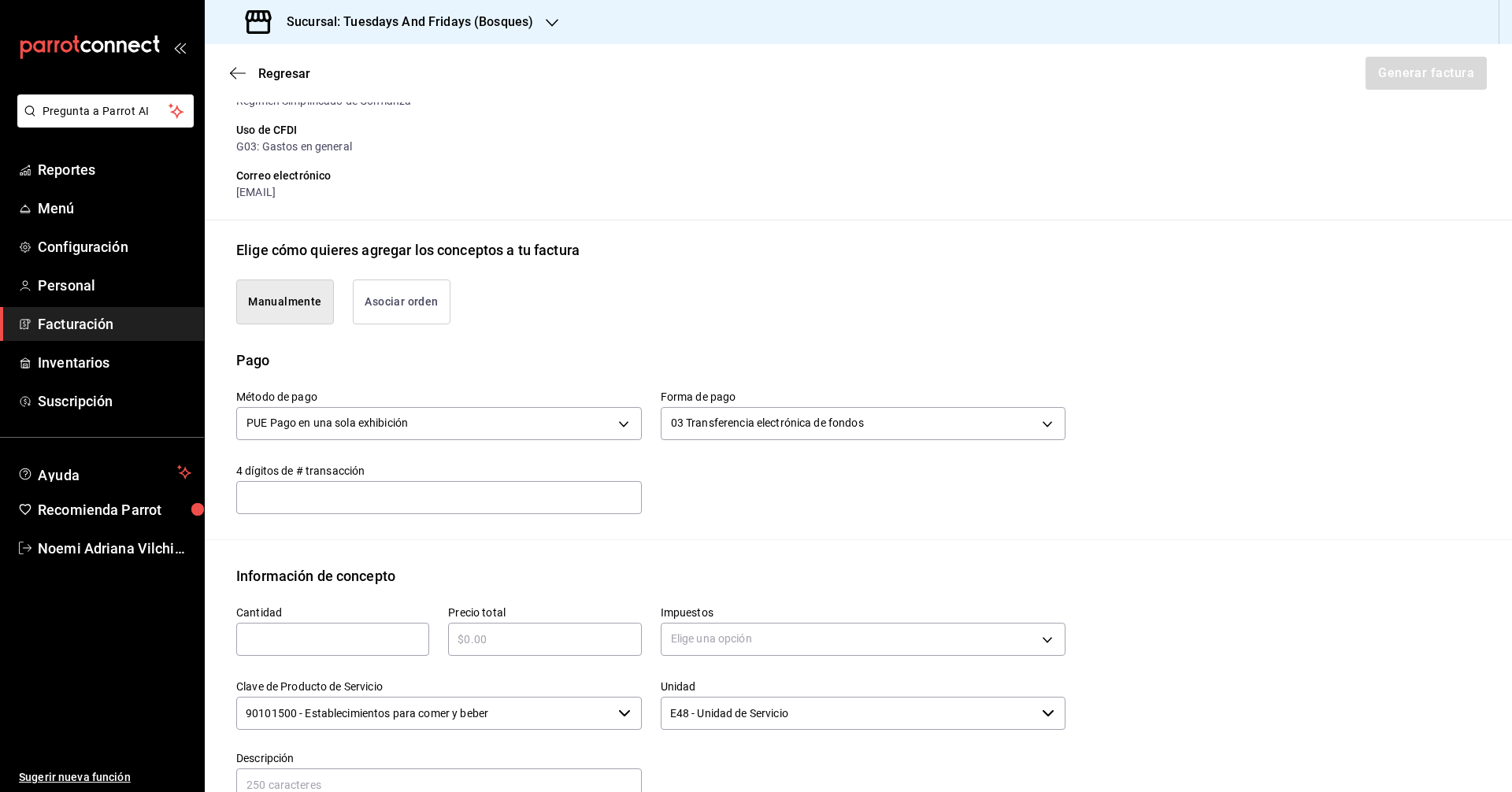 click at bounding box center (439, 497) 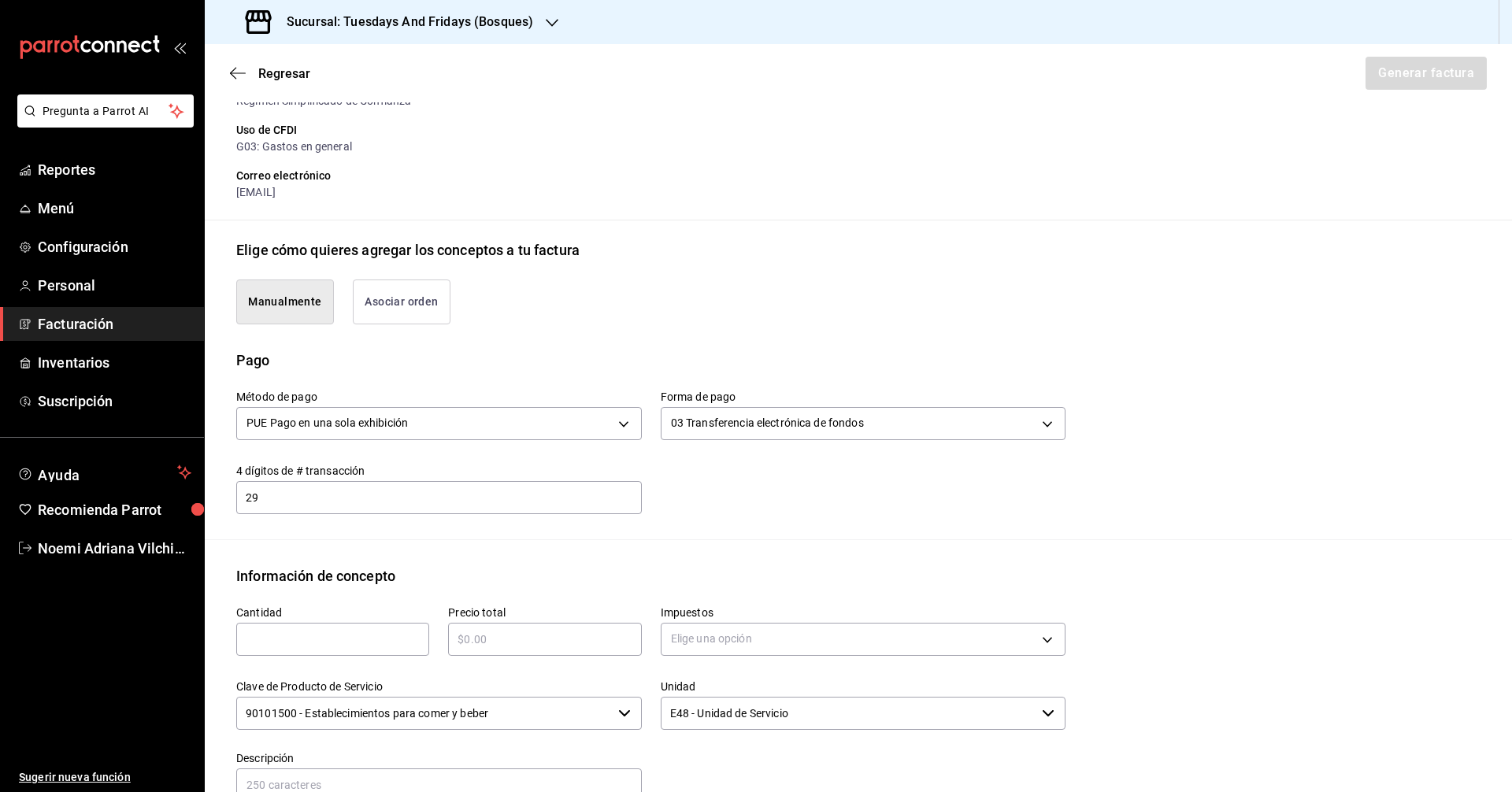 type on "2977" 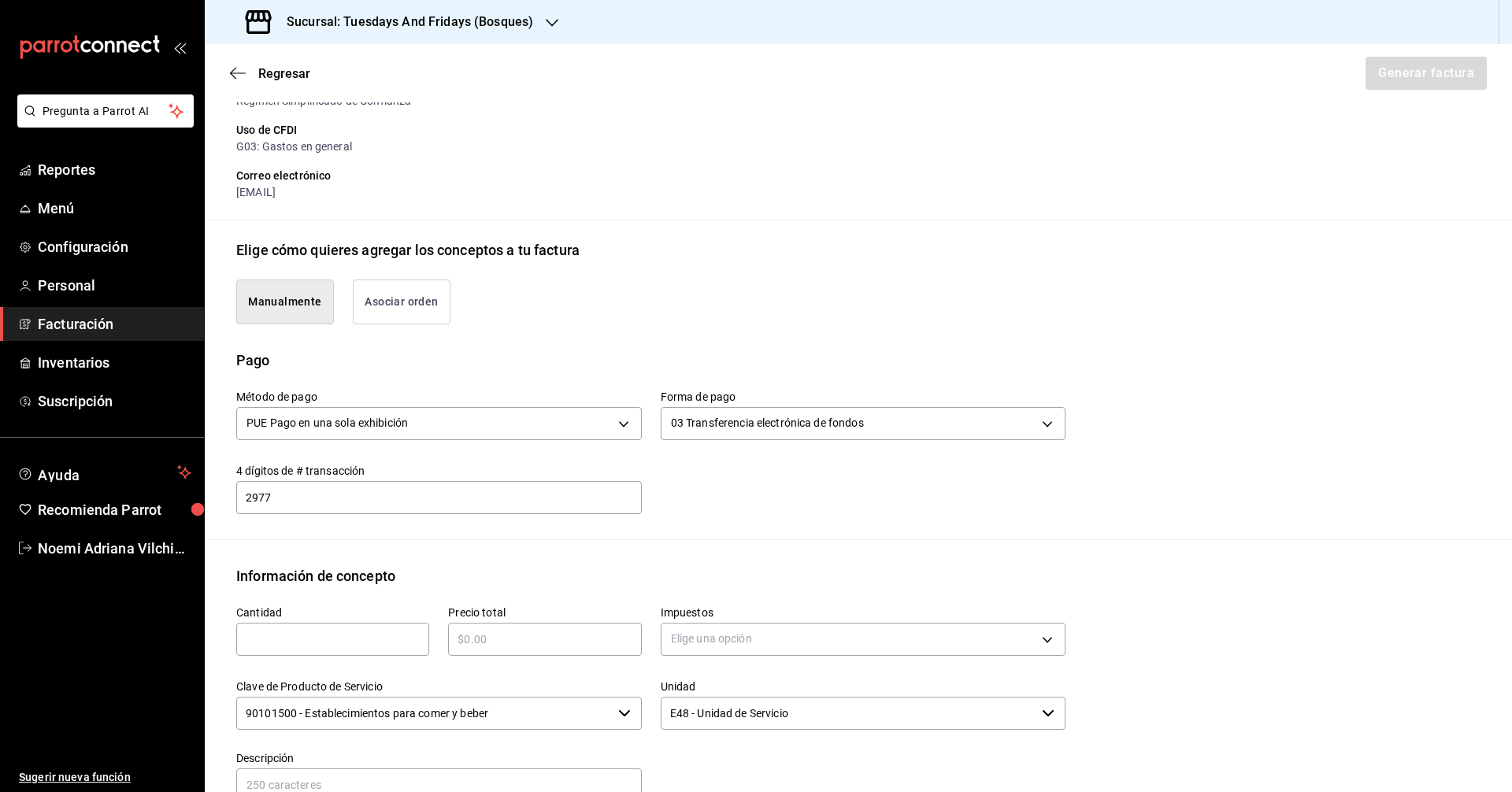 click at bounding box center [332, 639] 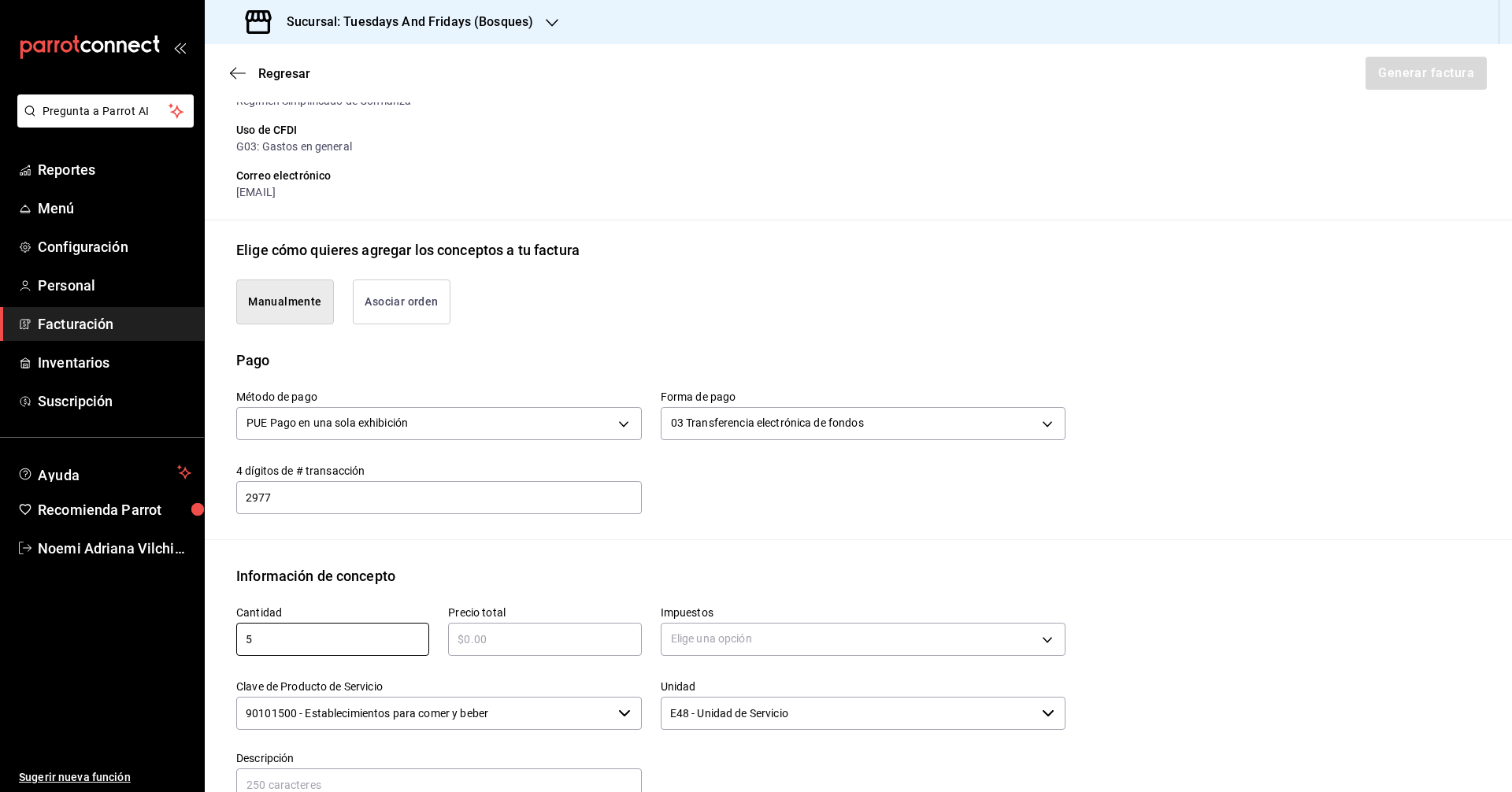 type on "5" 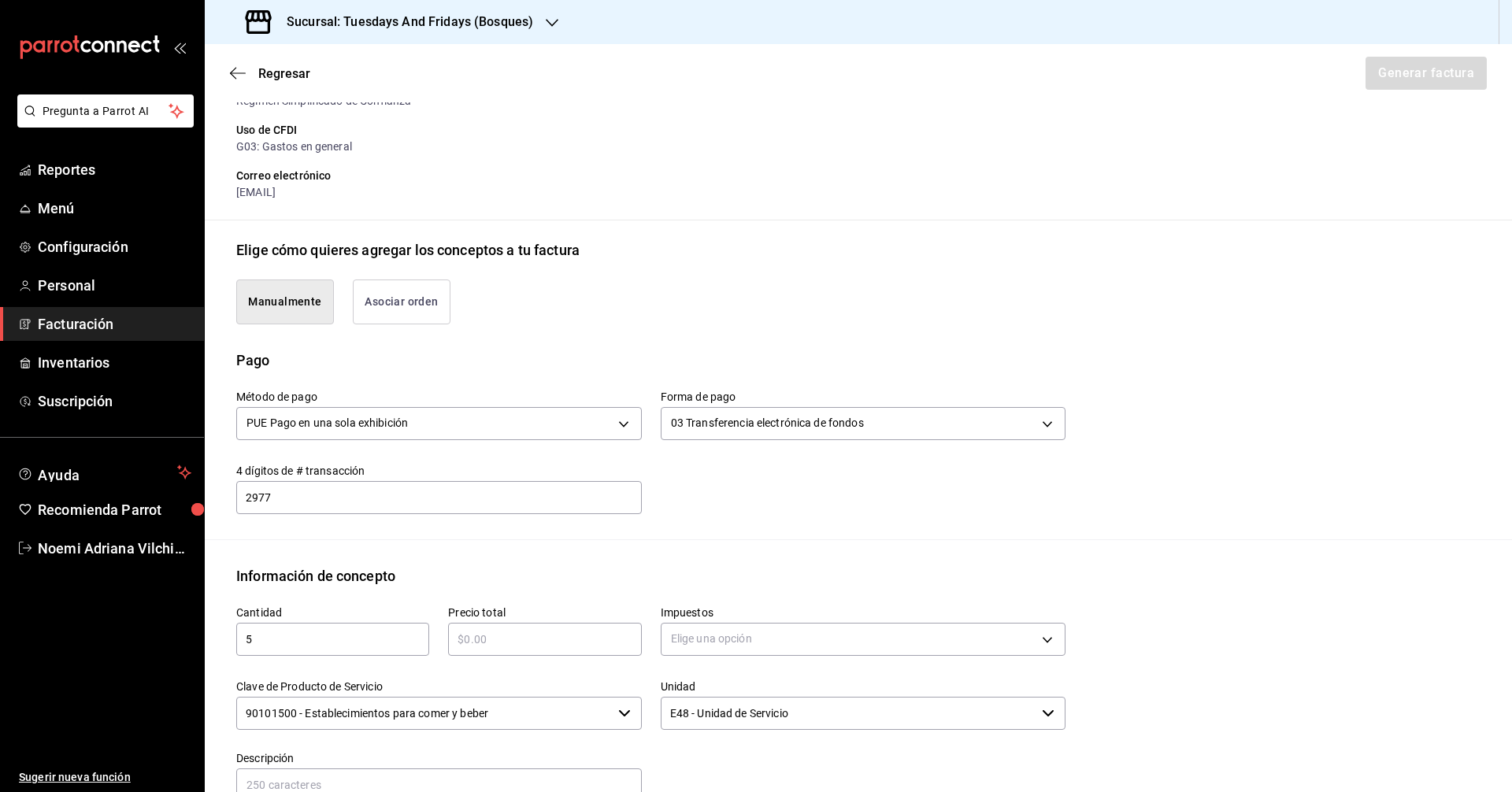 click at bounding box center [544, 639] 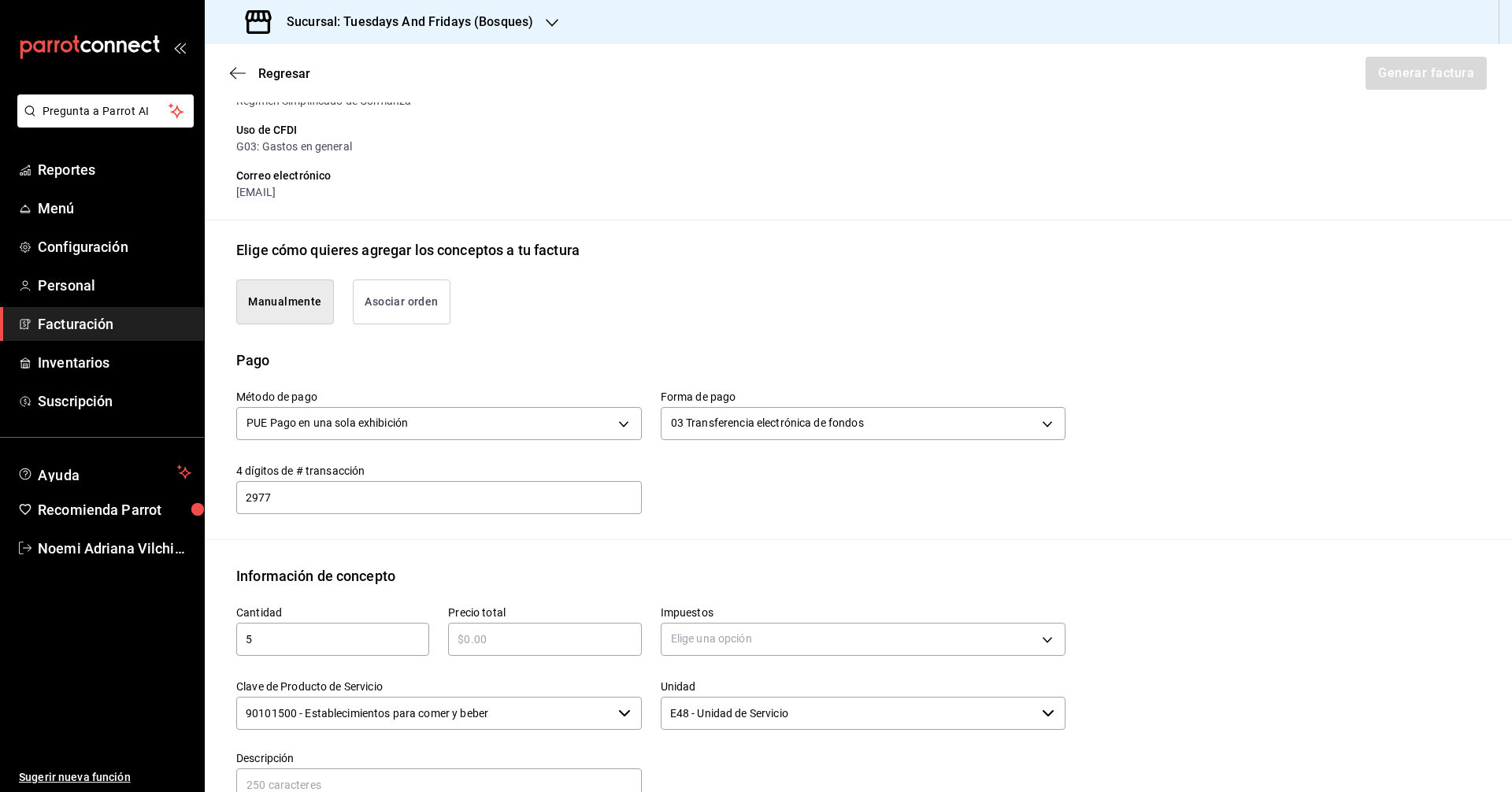 click at bounding box center [544, 639] 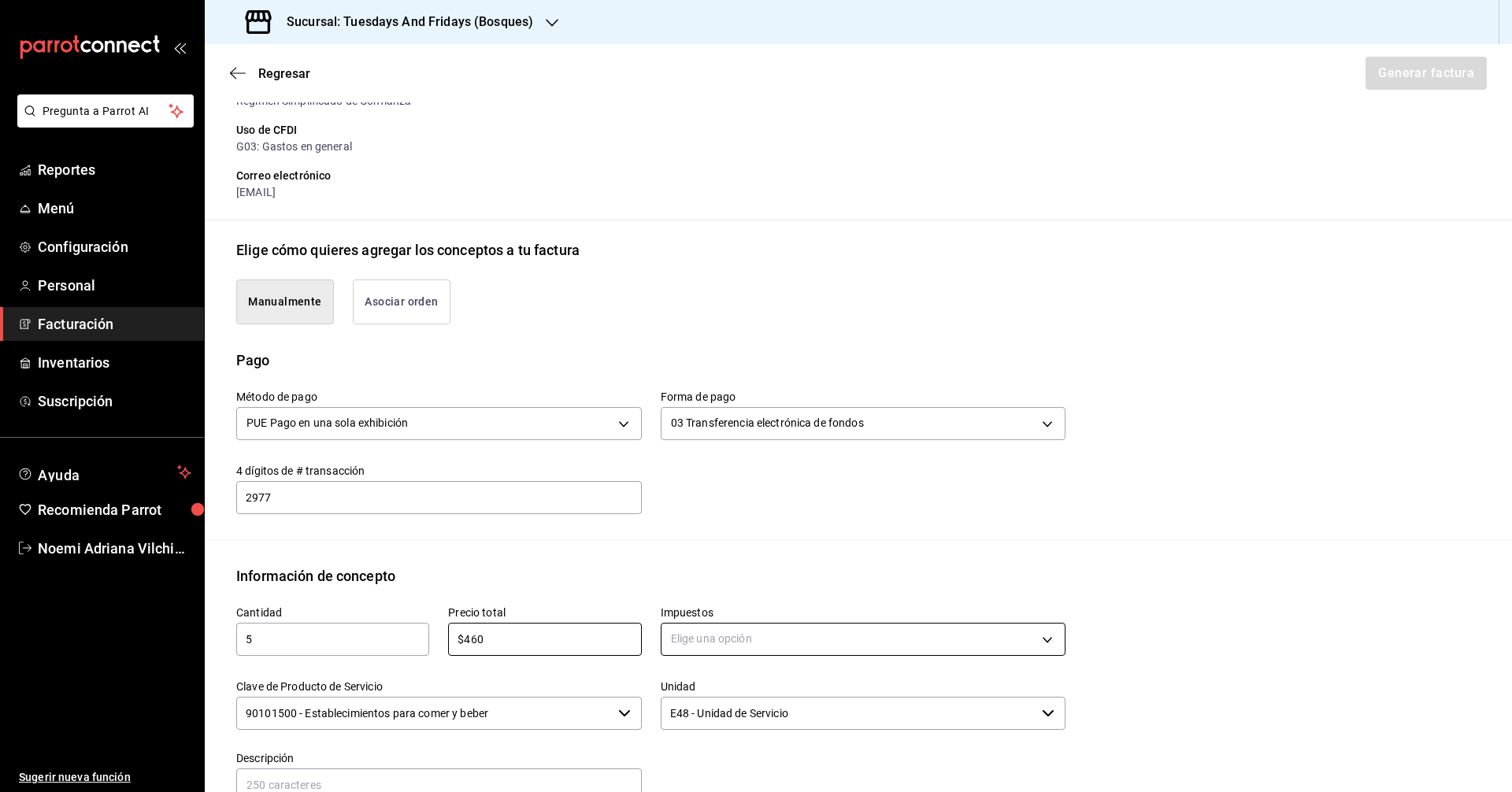 type on "$460" 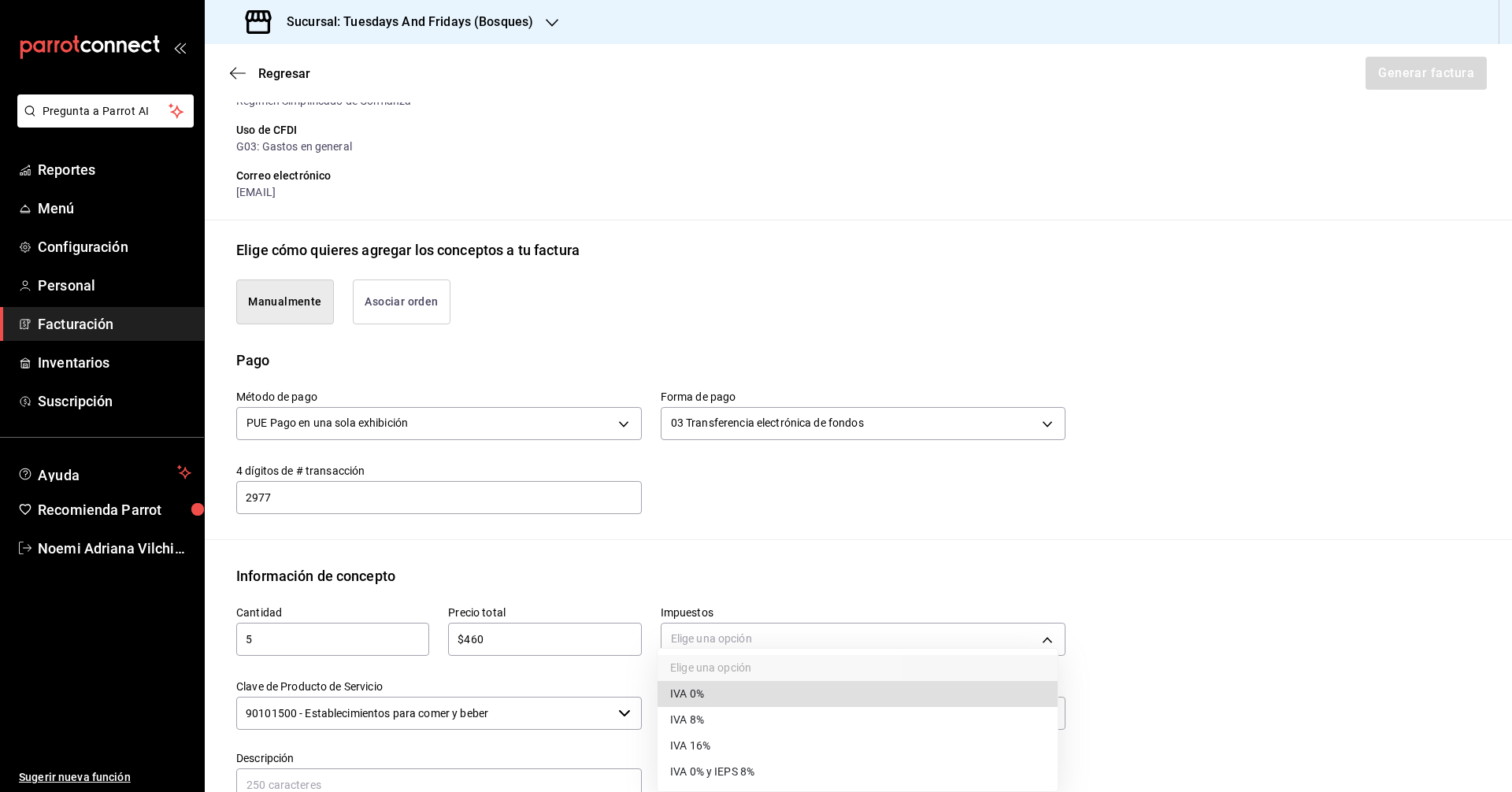 click on "IVA 0%" at bounding box center [687, 694] 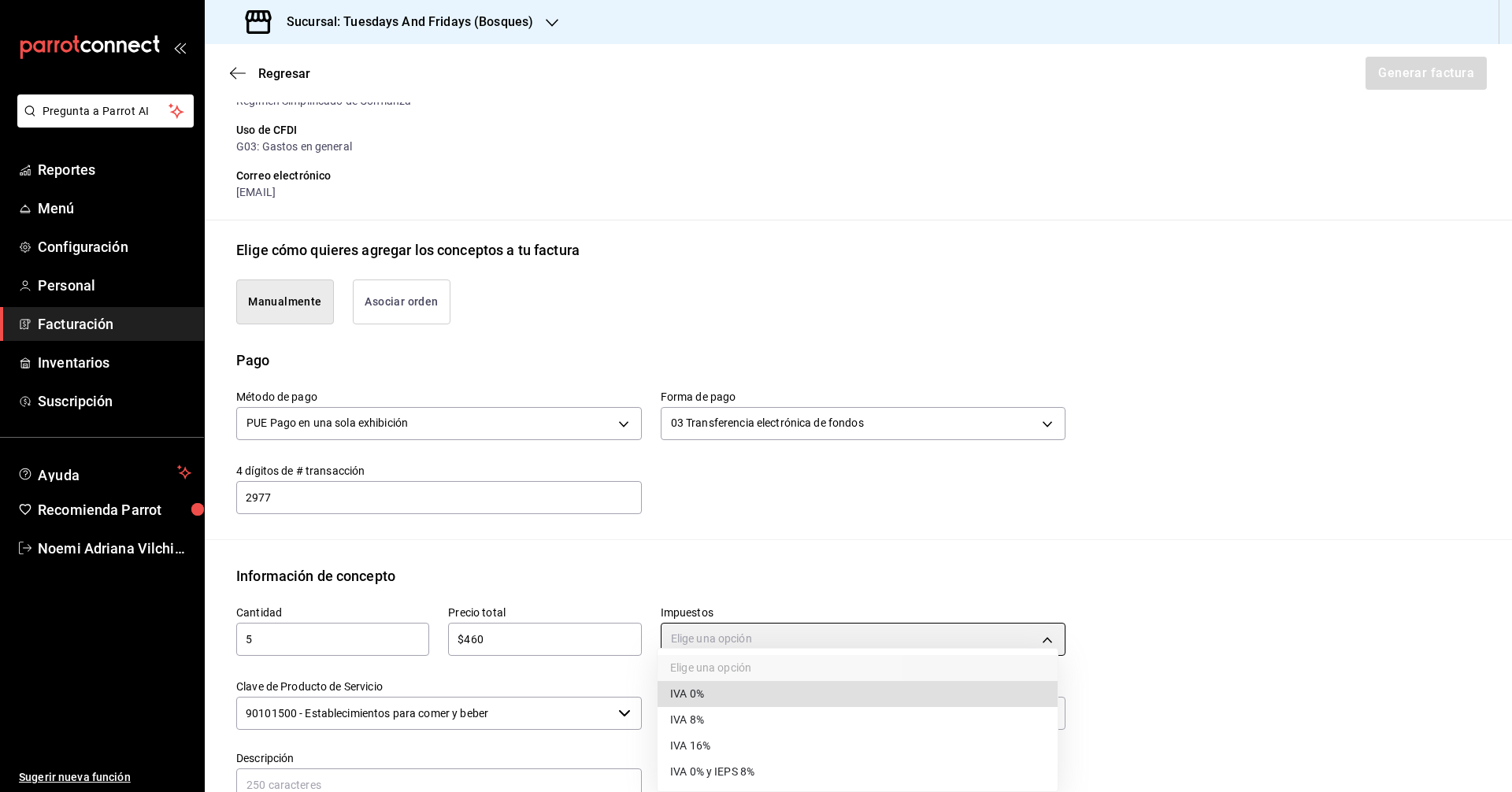 type on "IVA_0" 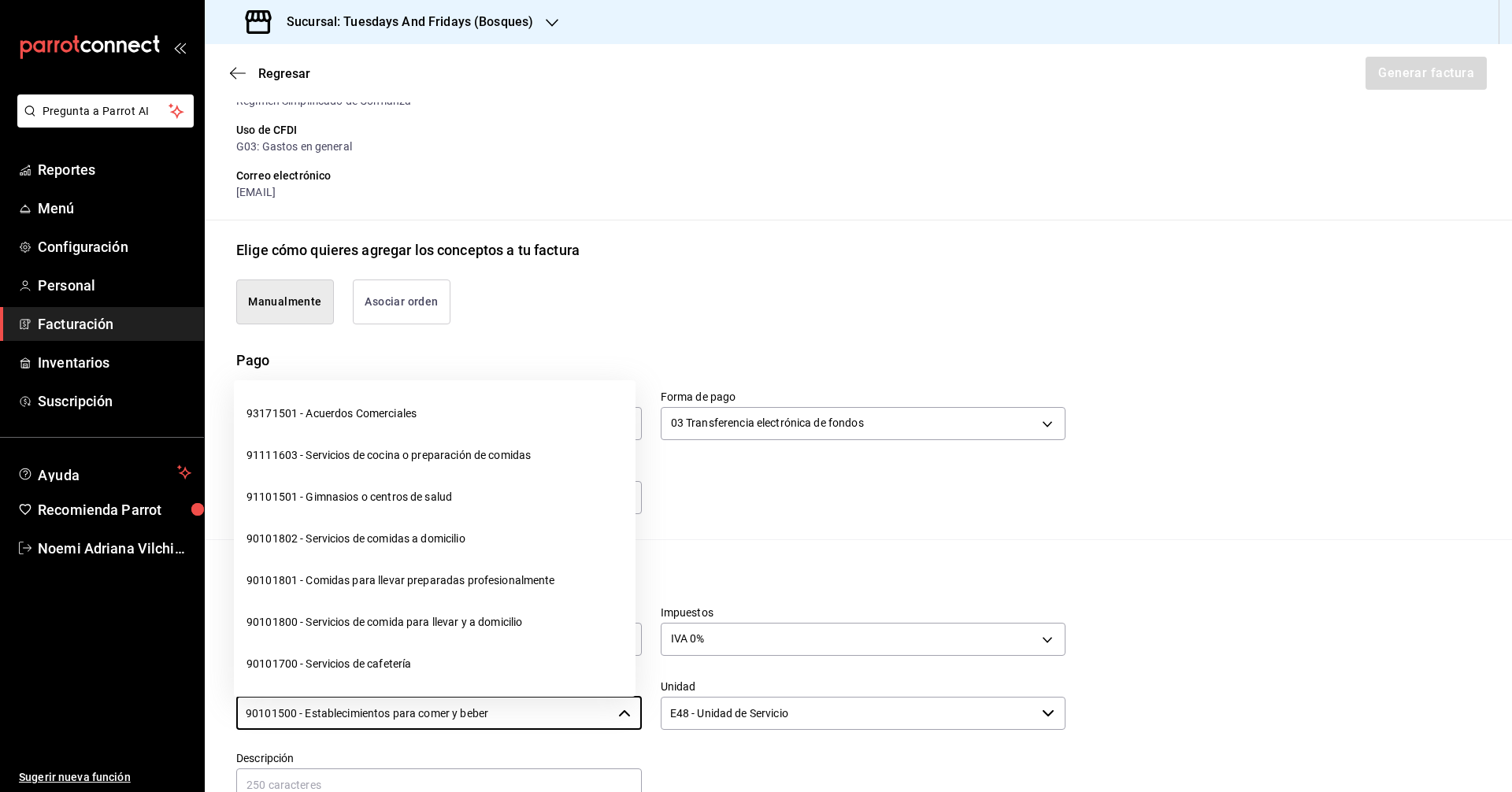 drag, startPoint x: 536, startPoint y: 705, endPoint x: 57, endPoint y: 716, distance: 479.1263 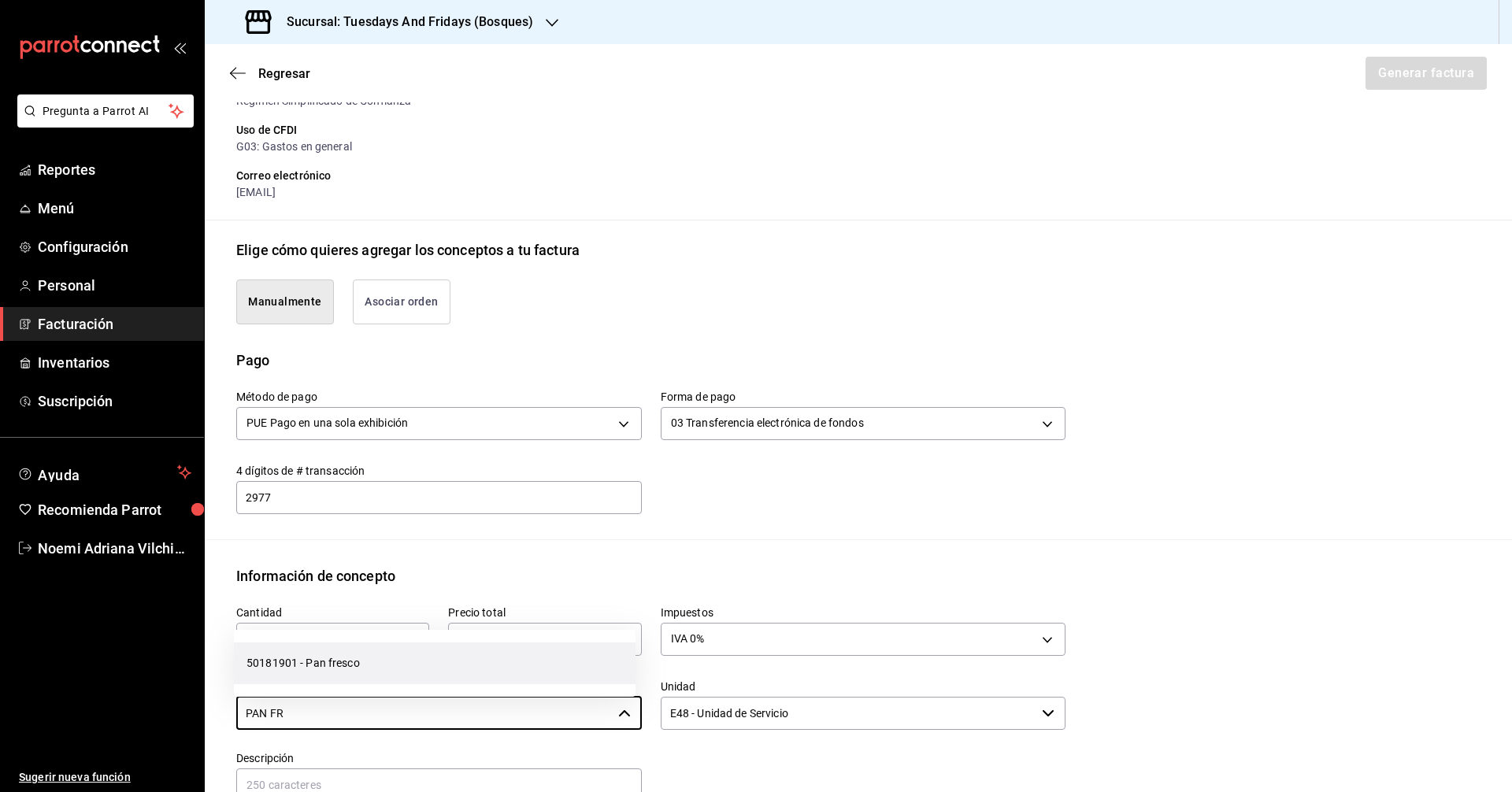 click on "50181901 - Pan fresco" at bounding box center (435, 663) 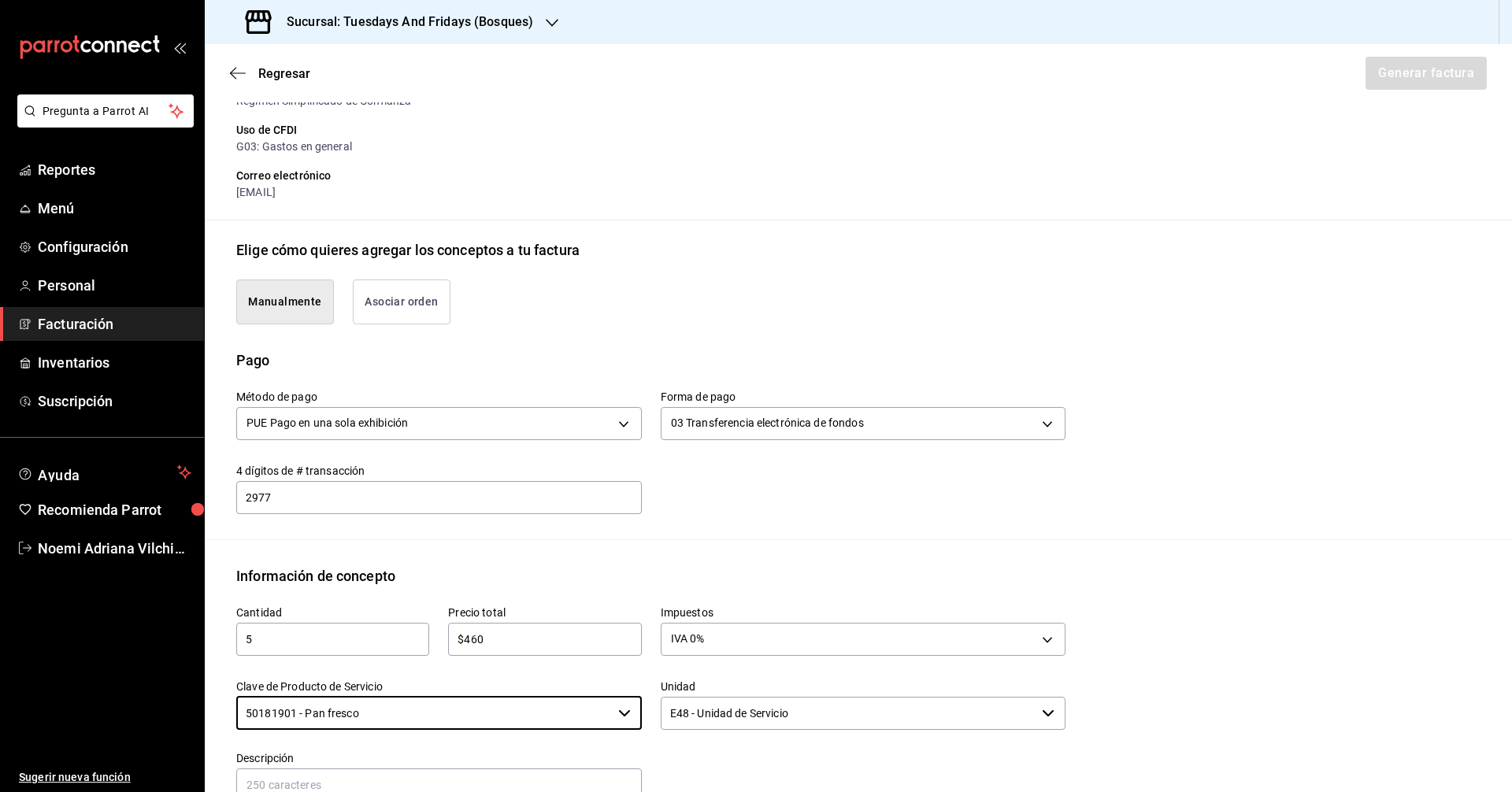 type on "50181901 - Pan fresco" 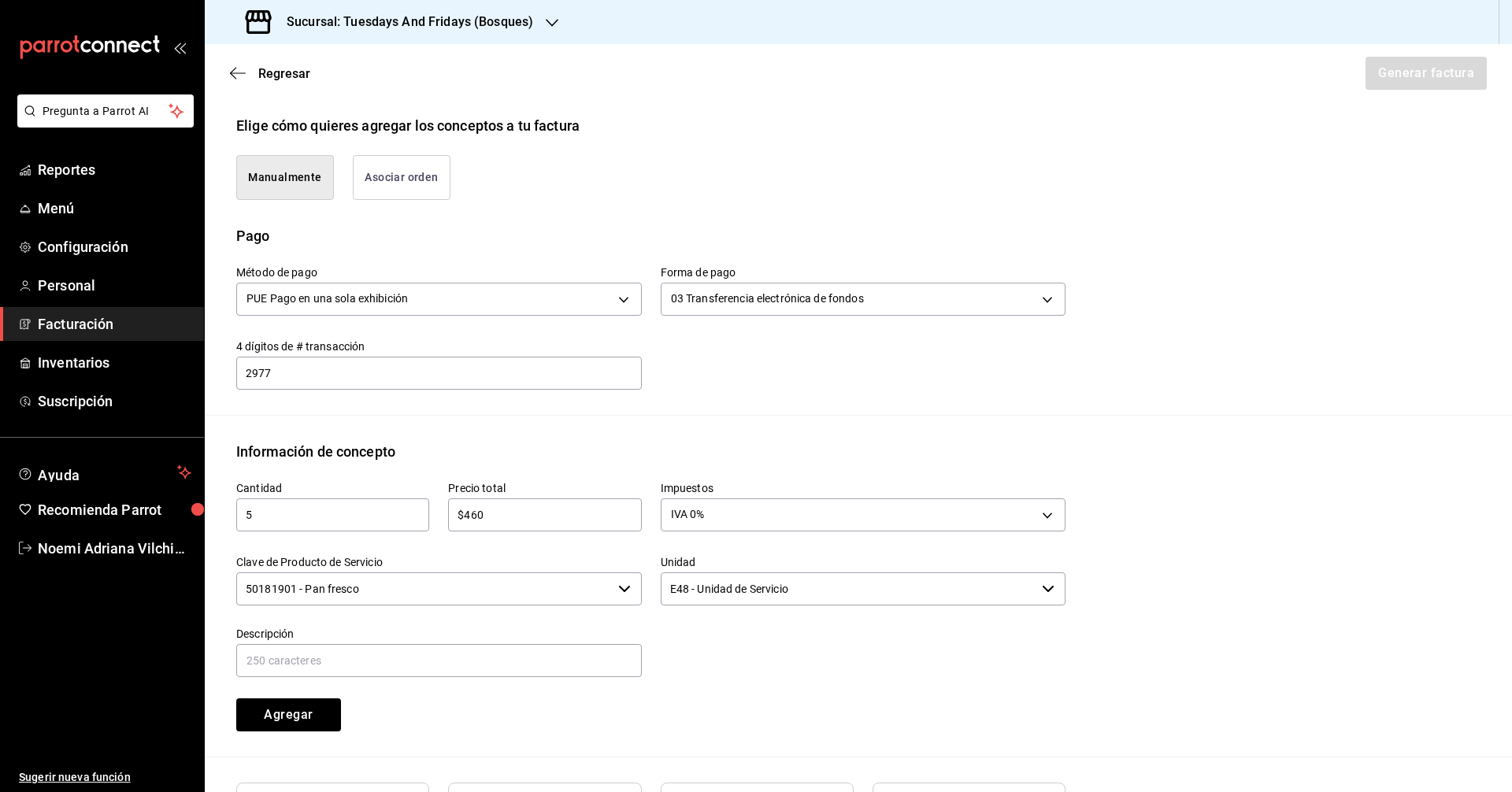 scroll, scrollTop: 511, scrollLeft: 0, axis: vertical 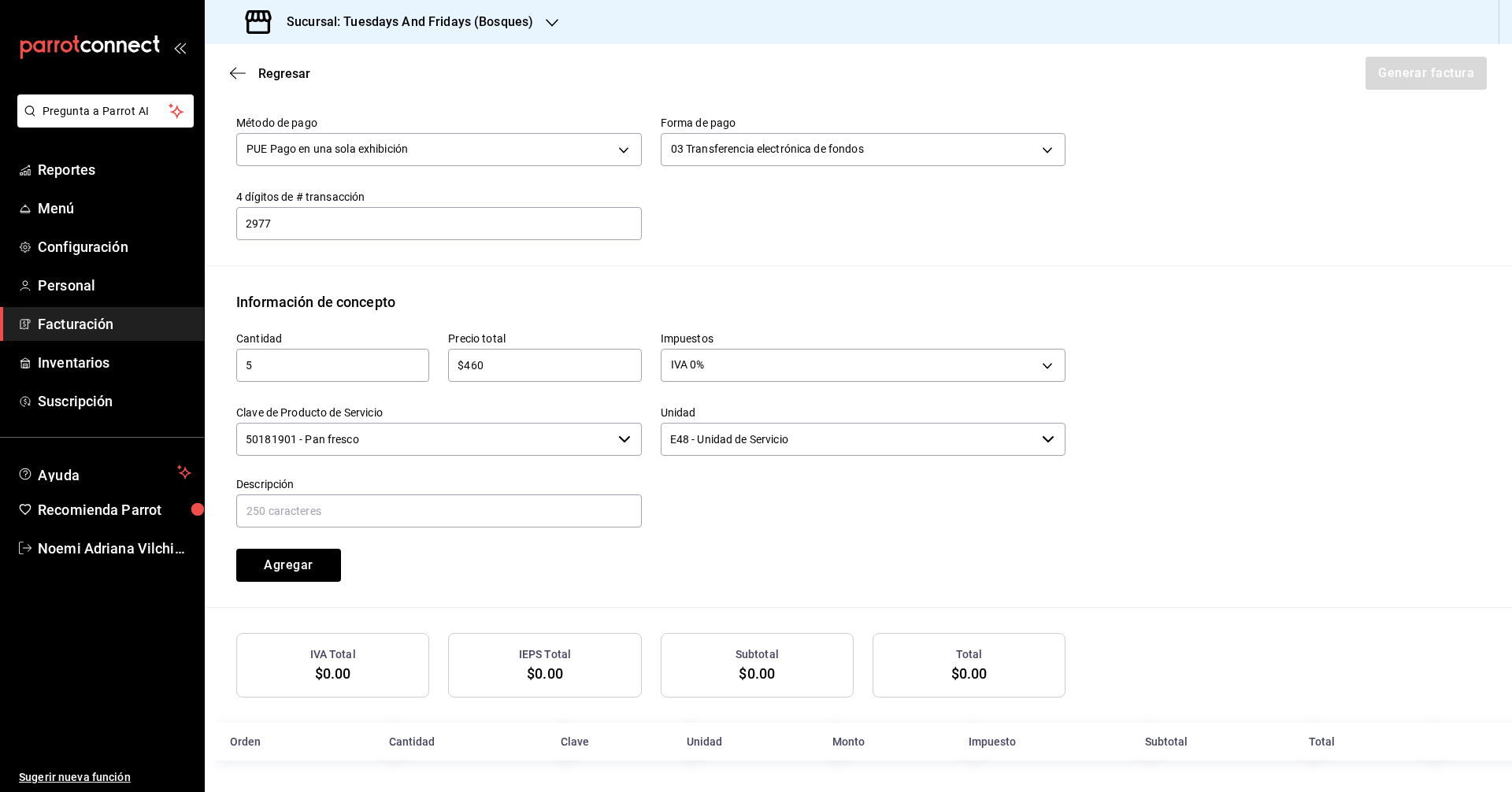 click on "E48 - Unidad de Servicio" at bounding box center (848, 439) 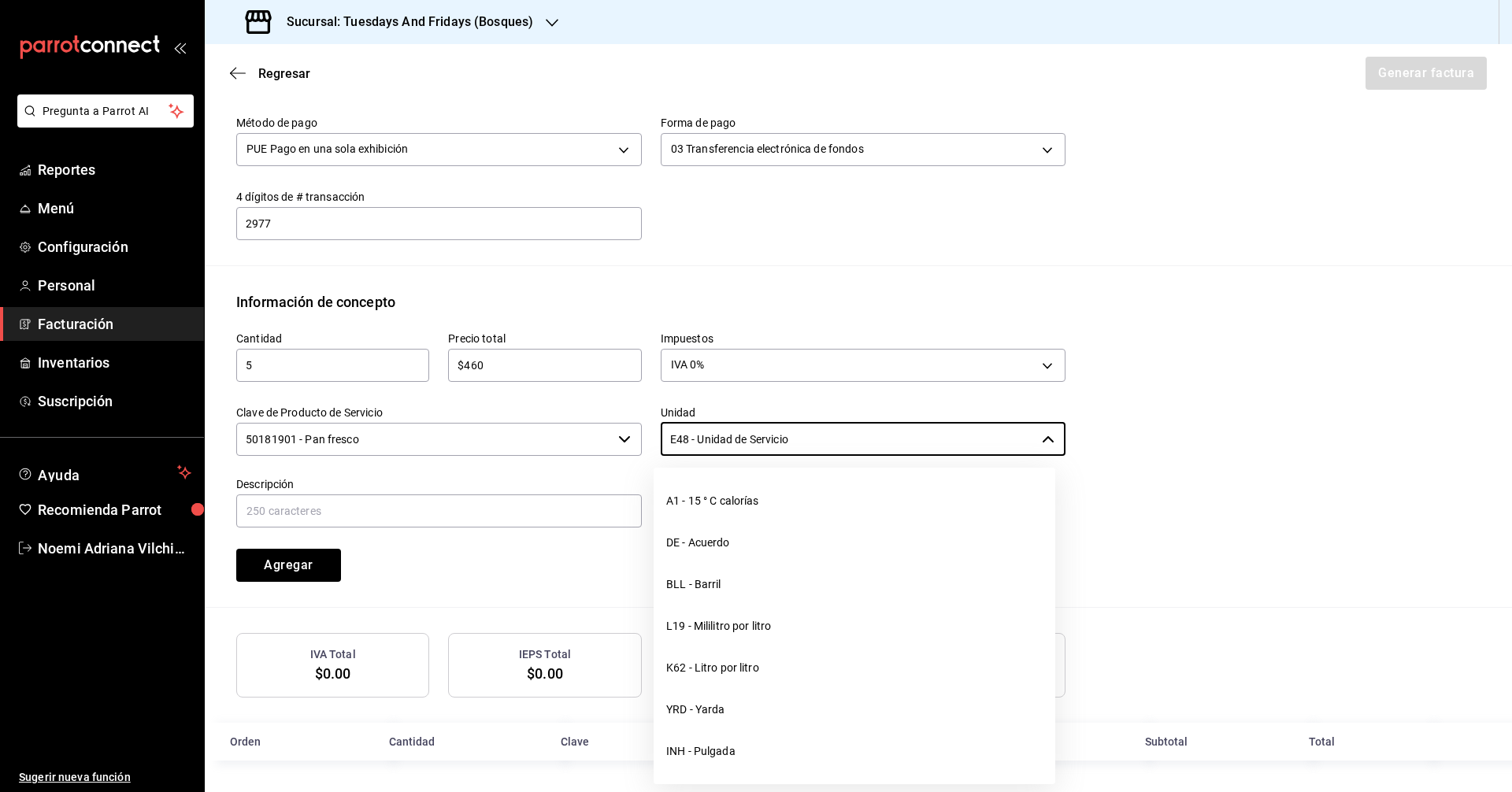 drag, startPoint x: 643, startPoint y: 431, endPoint x: 512, endPoint y: 431, distance: 131 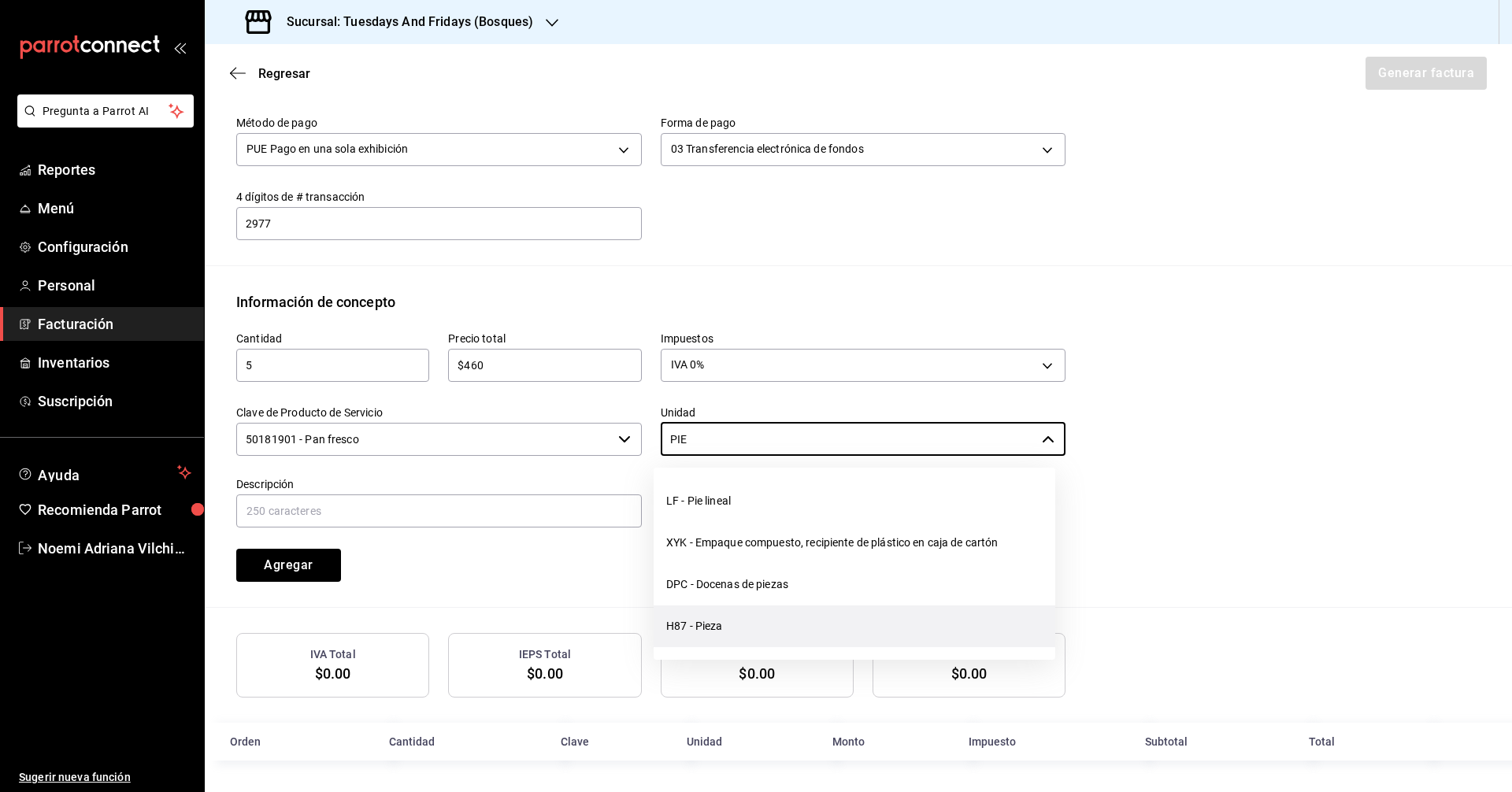 click on "H87 - Pieza" at bounding box center (854, 626) 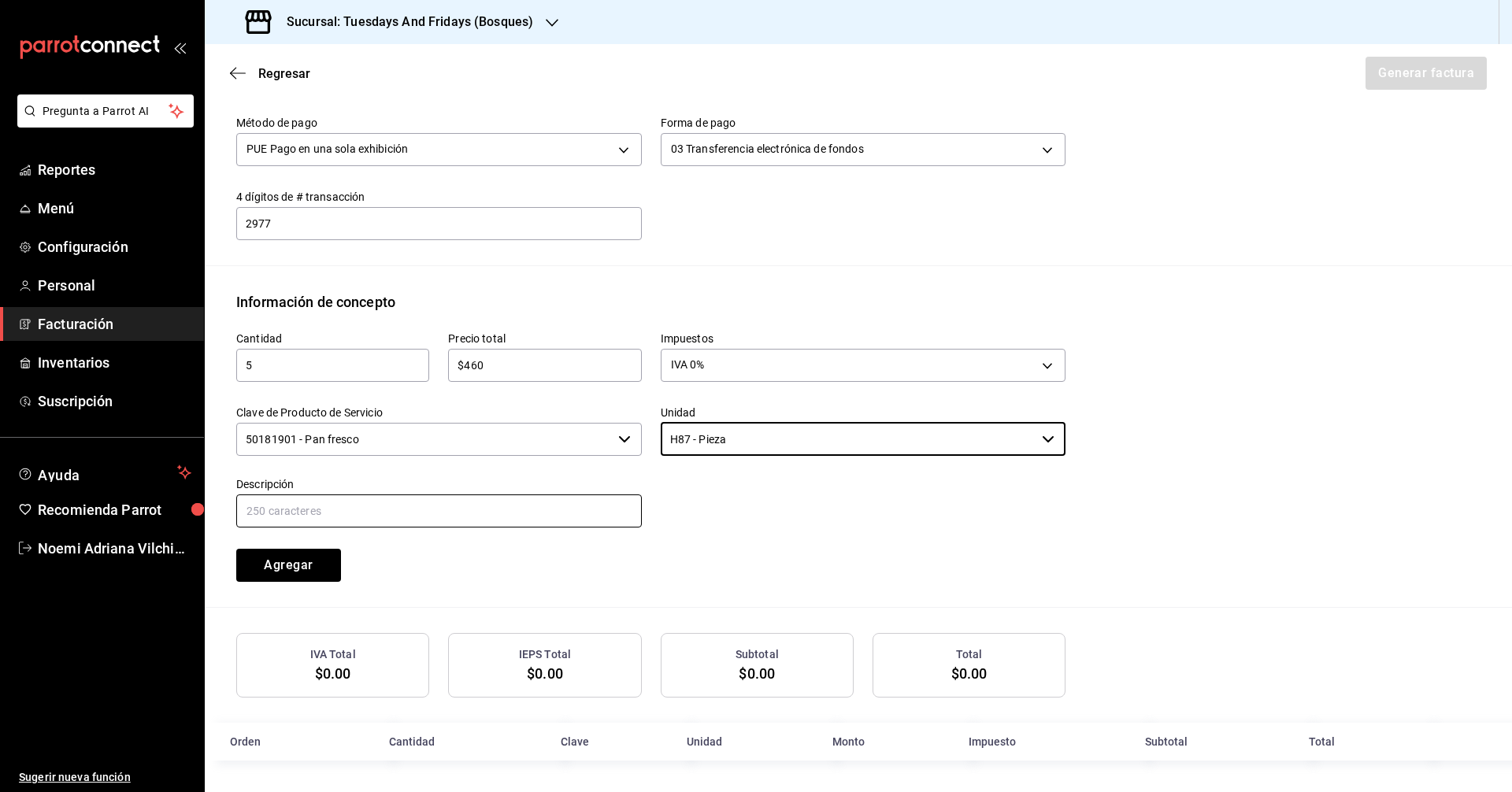 type on "H87 - Pieza" 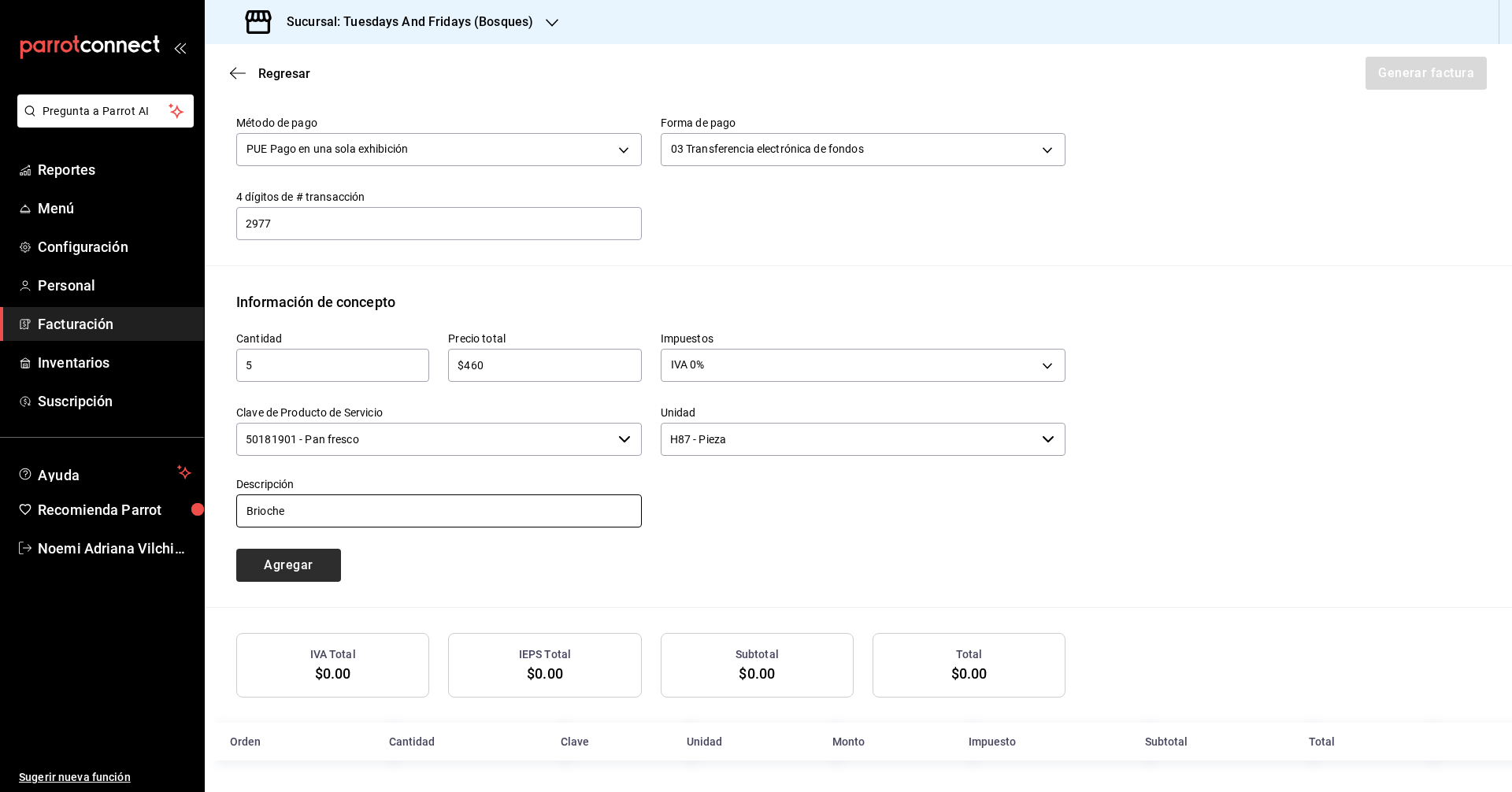 type on "Brioche" 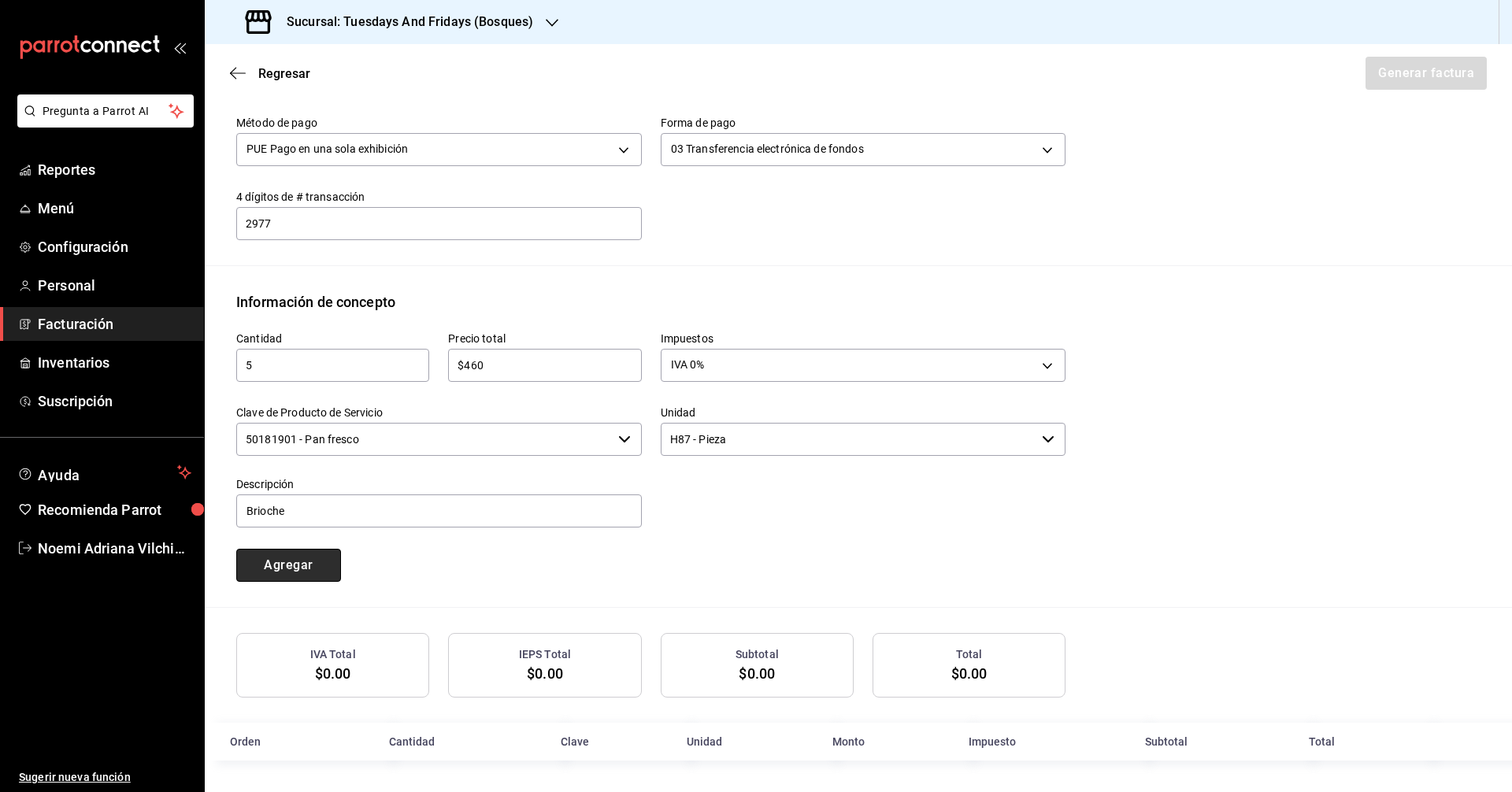 click on "Agregar" at bounding box center [288, 565] 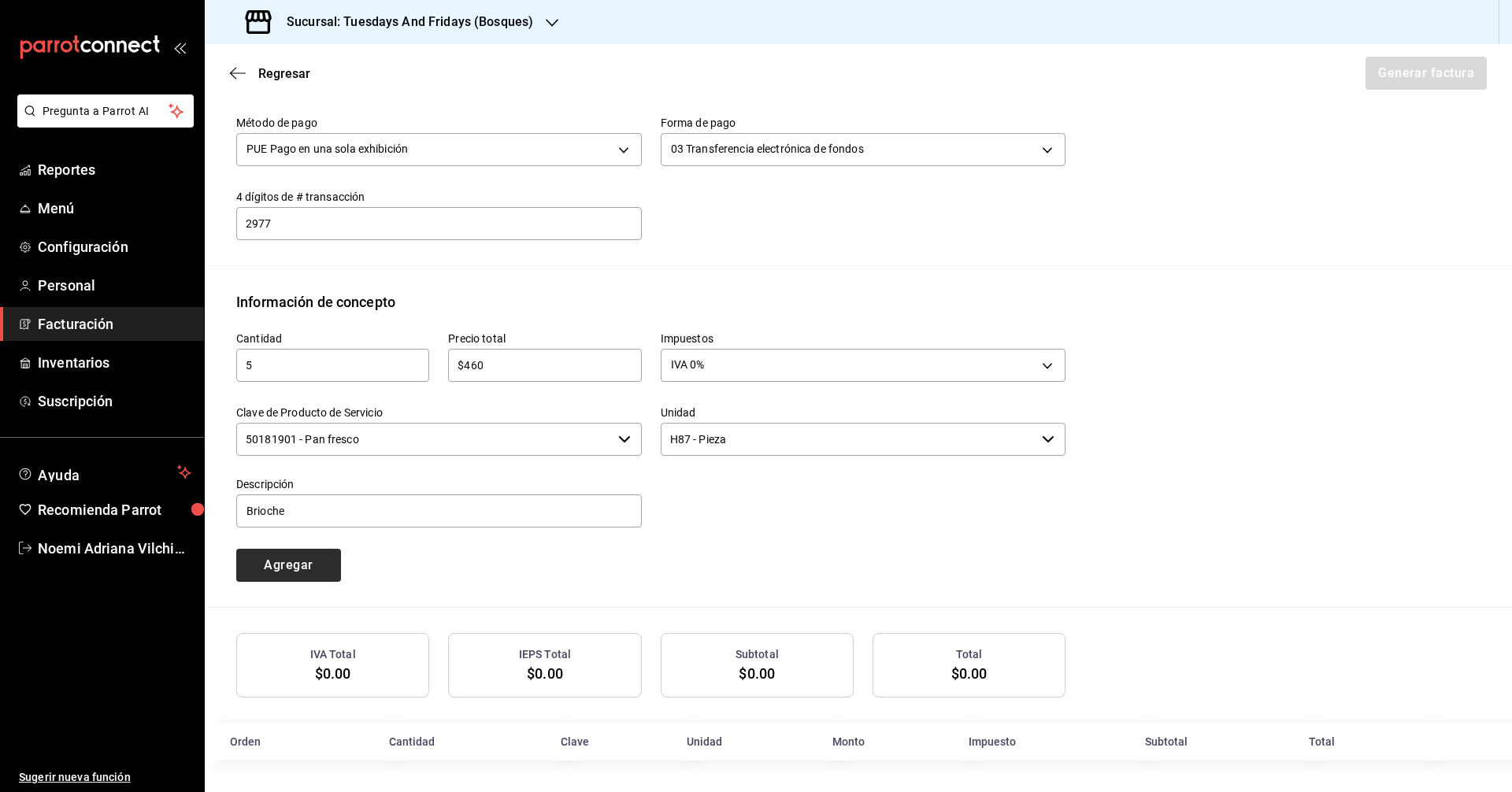 type 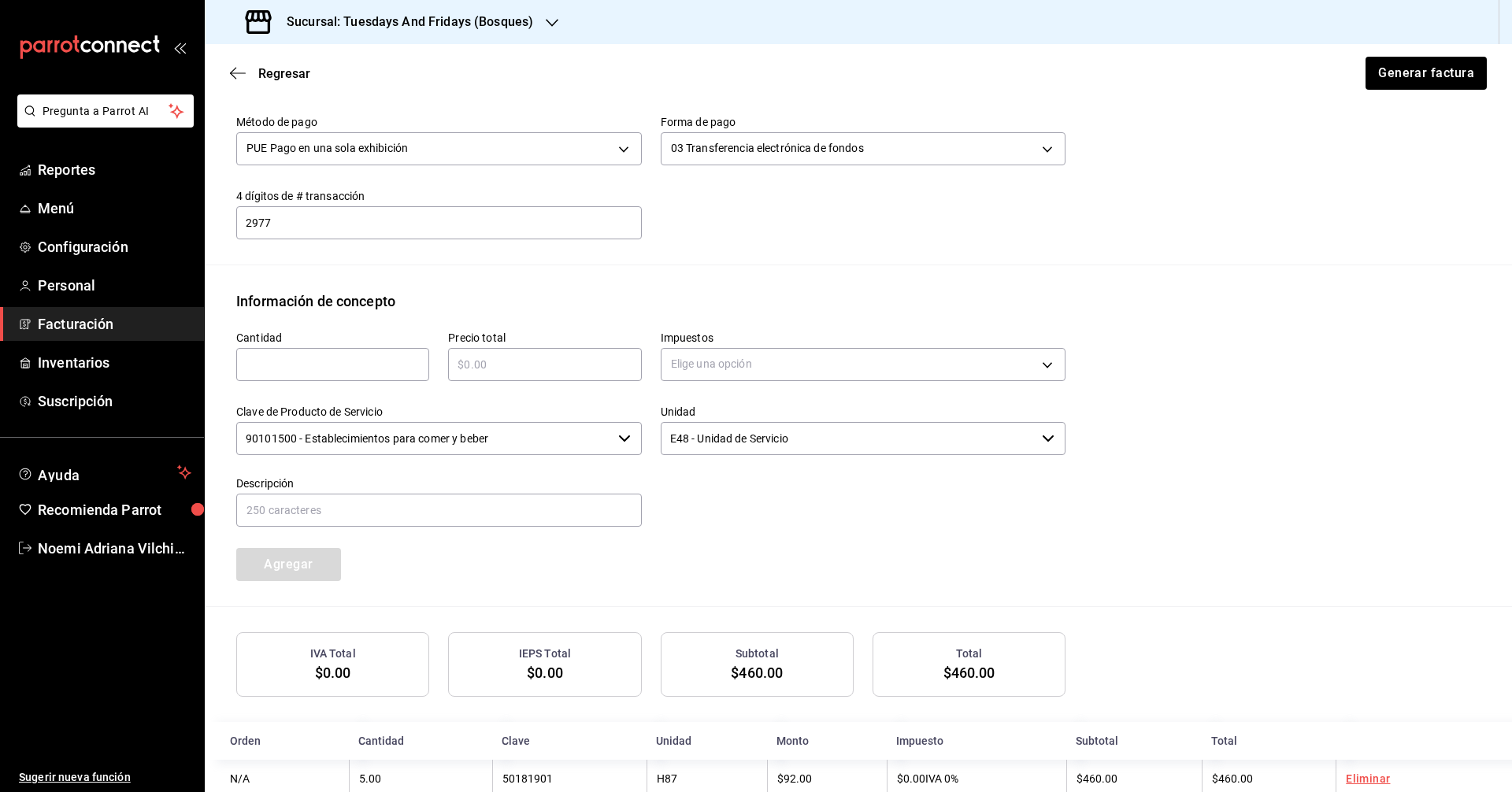 click on "​" at bounding box center [332, 365] 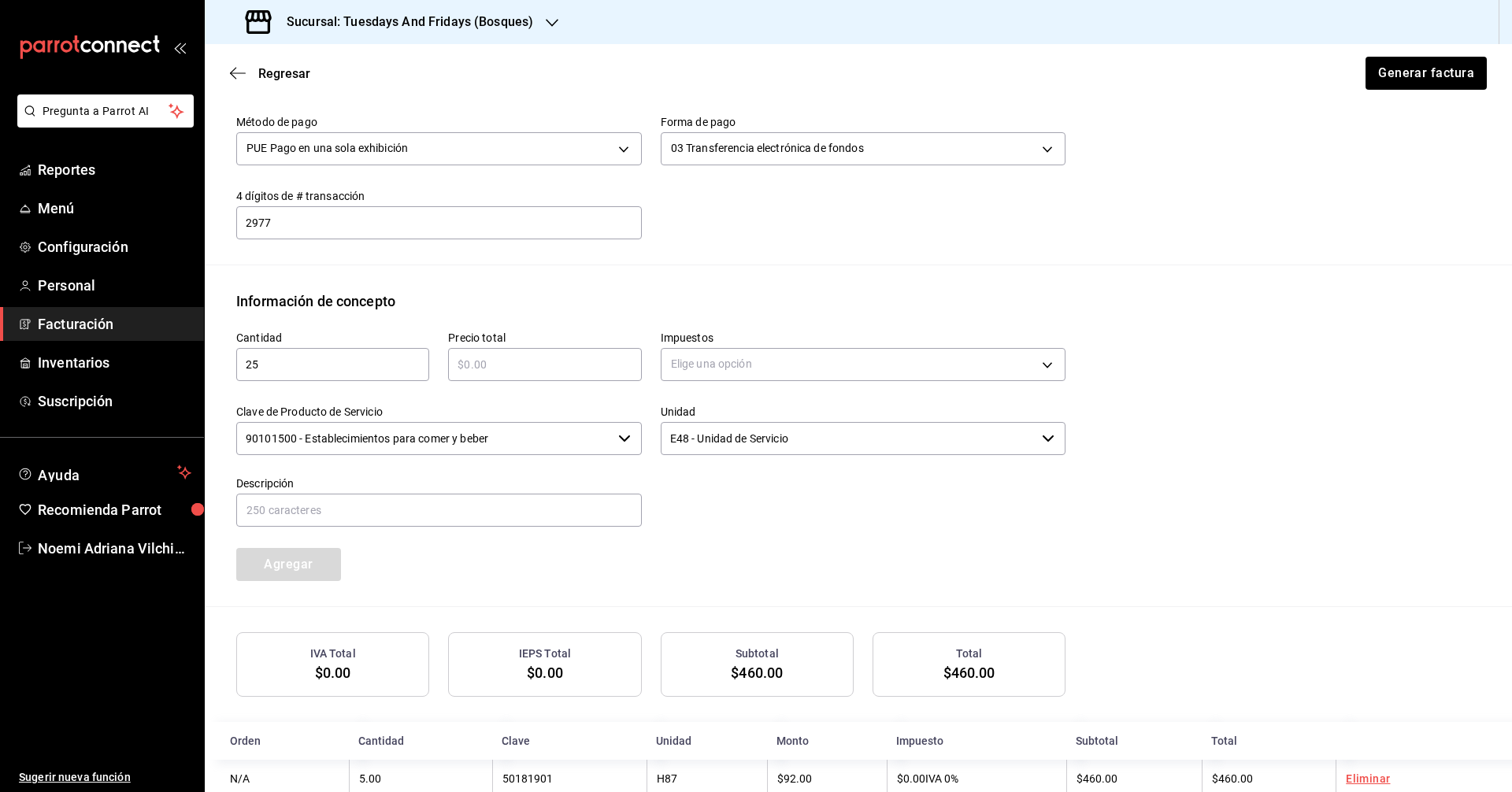 type on "25" 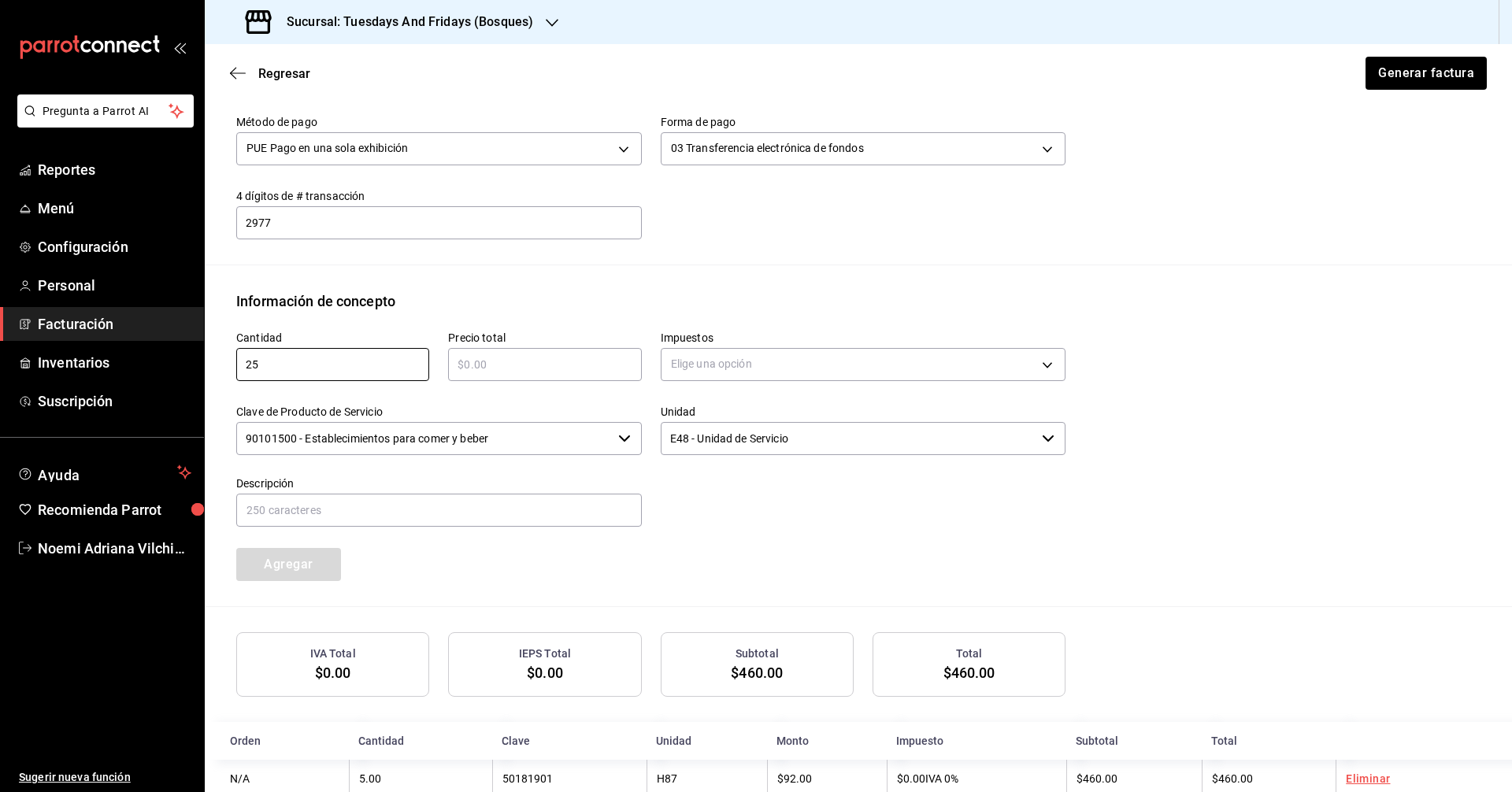 click at bounding box center (544, 365) 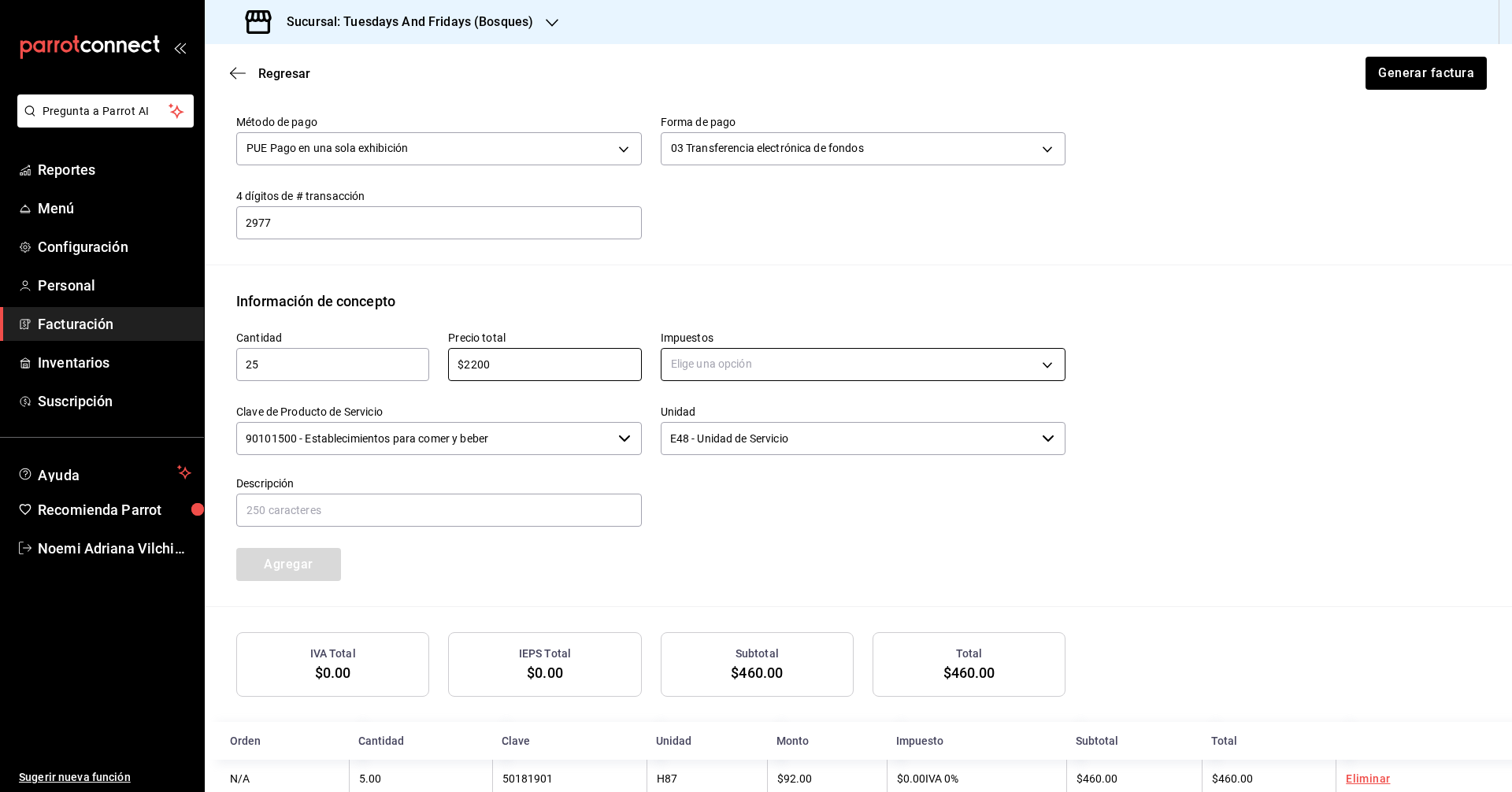 type on "$2200" 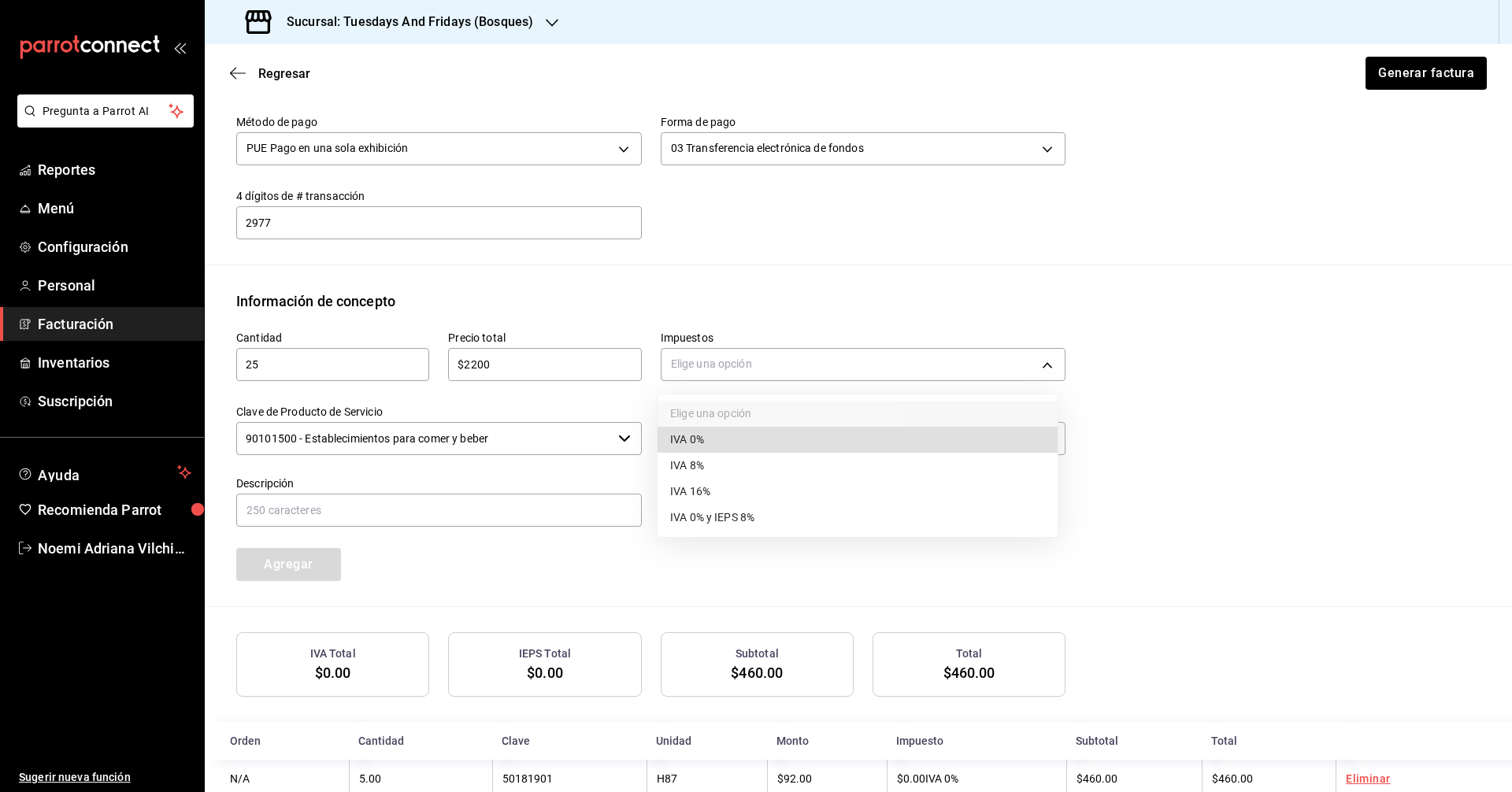 click on "IVA 0%" at bounding box center [858, 439] 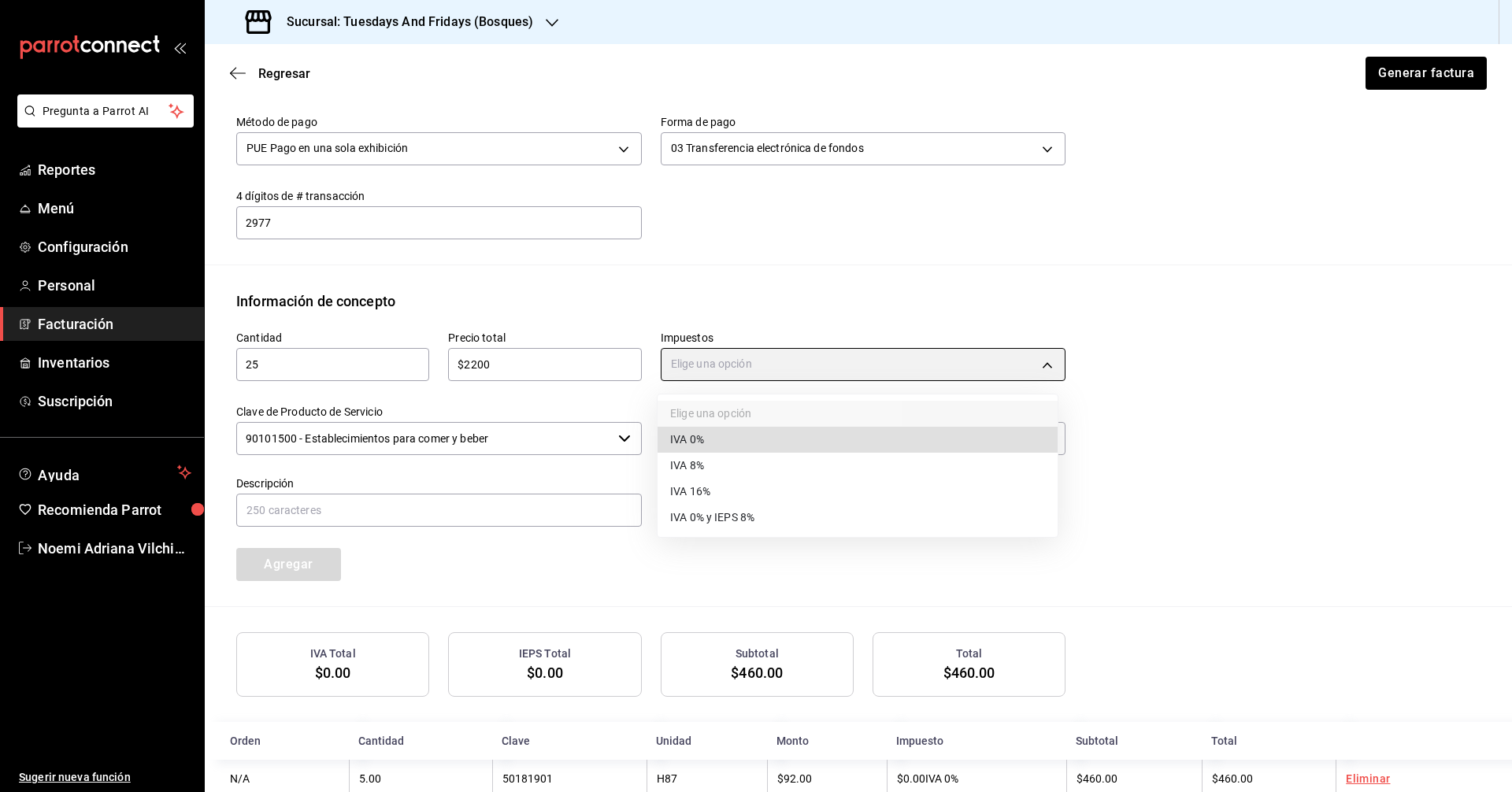 type on "IVA_0" 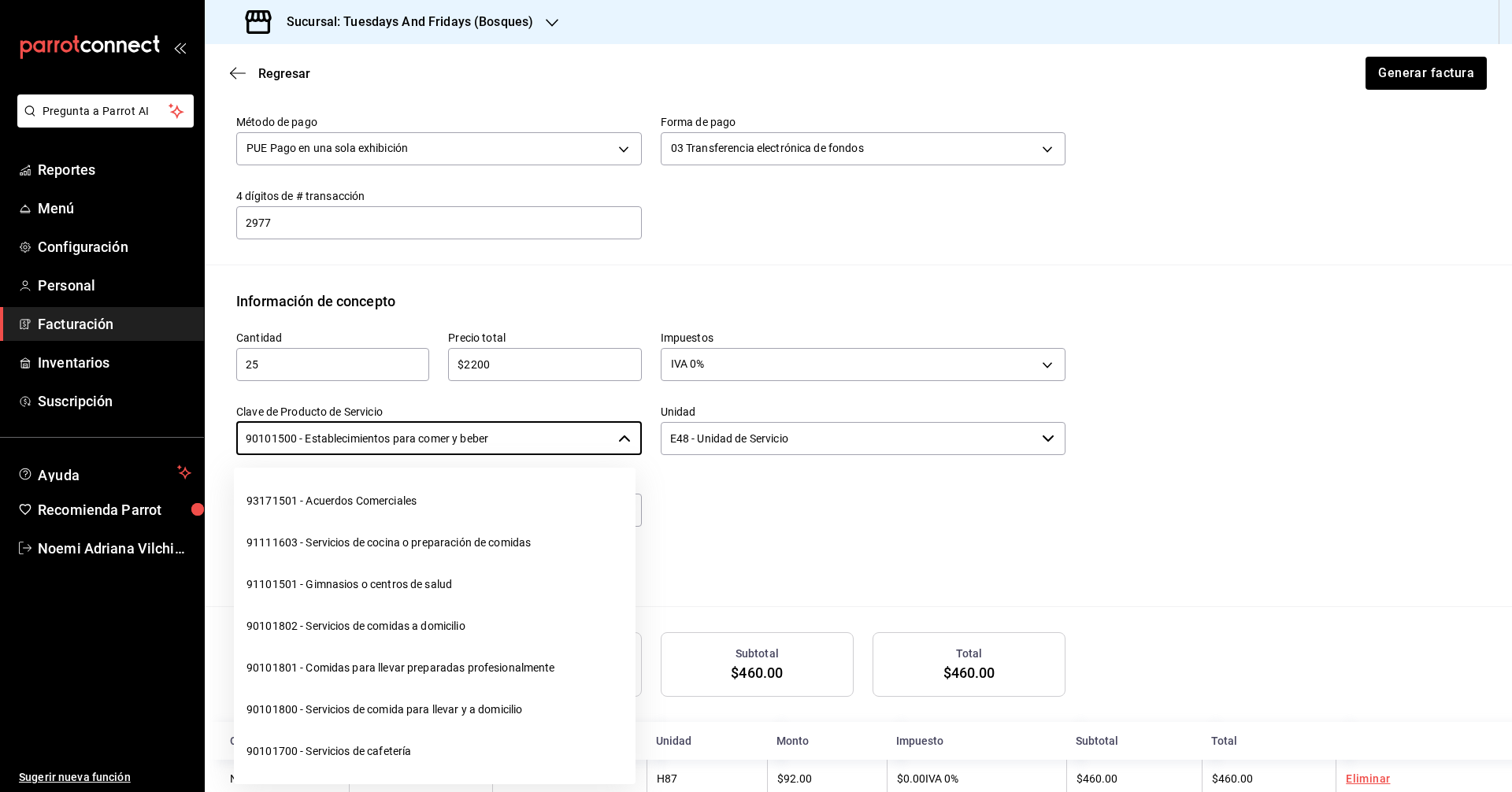 drag, startPoint x: 567, startPoint y: 439, endPoint x: 165, endPoint y: 452, distance: 402.21014 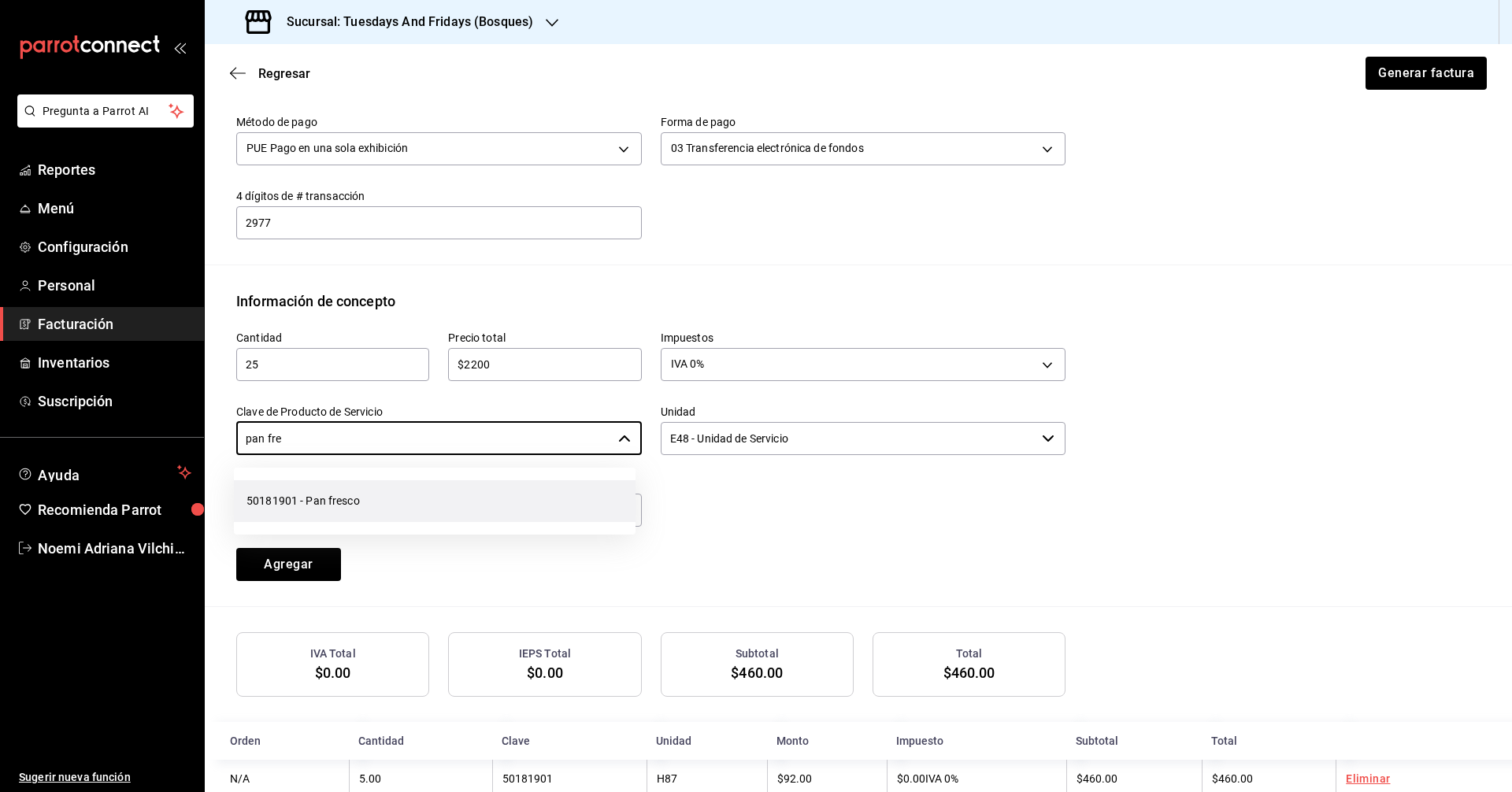 click on "50181901 - Pan fresco" at bounding box center [435, 501] 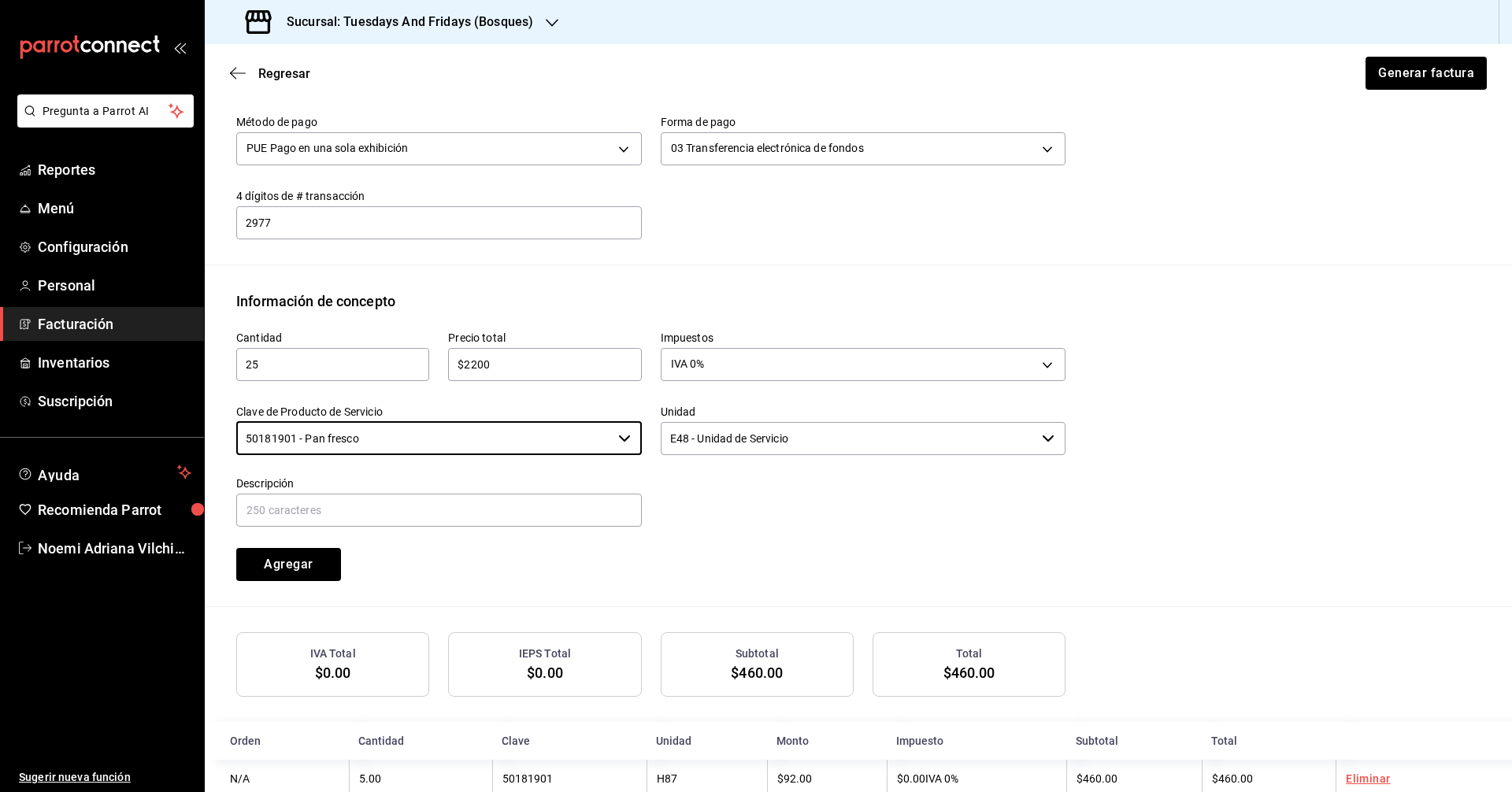 type on "50181901 - Pan fresco" 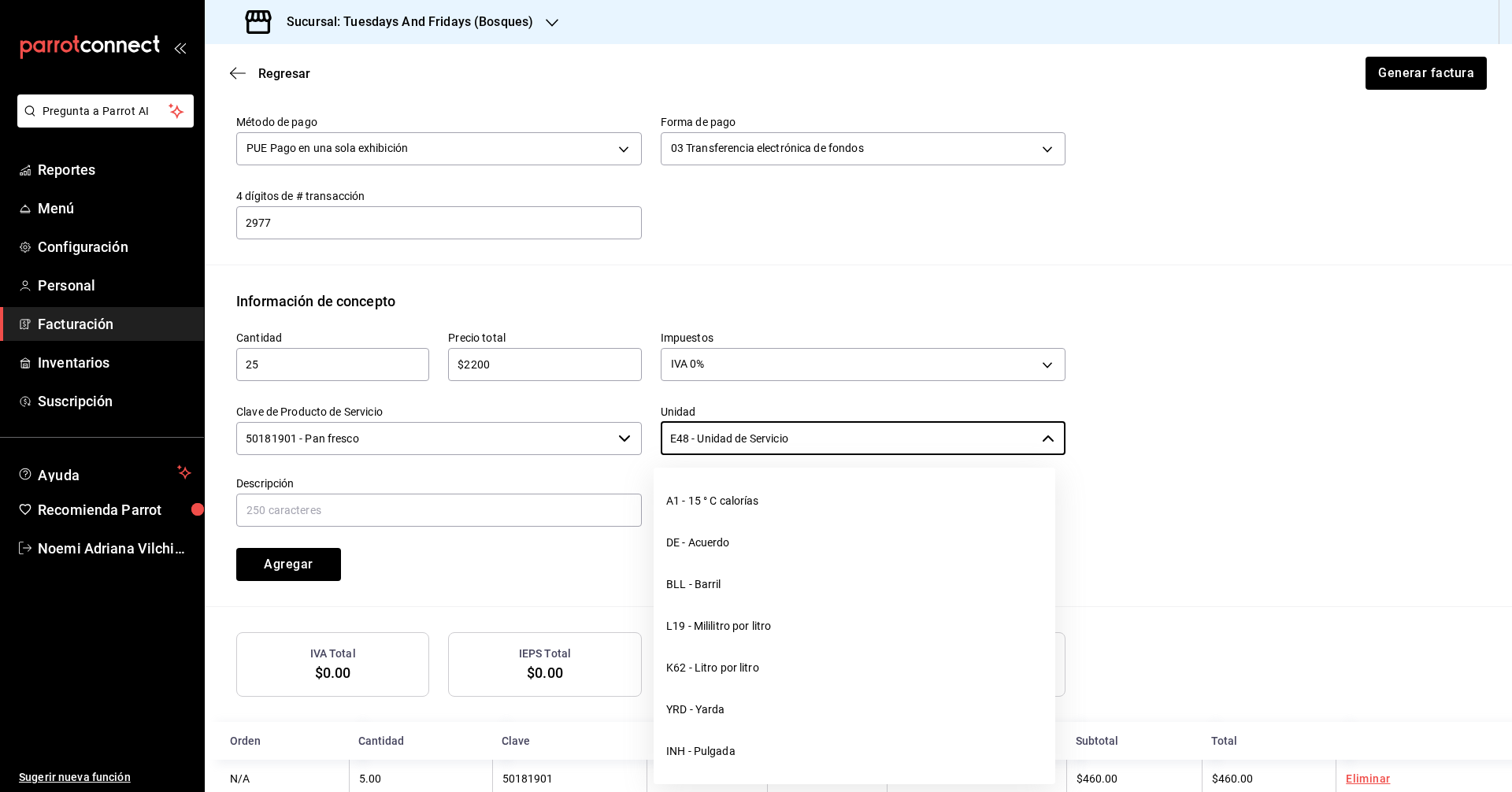 drag, startPoint x: 843, startPoint y: 445, endPoint x: 518, endPoint y: 406, distance: 327.3316 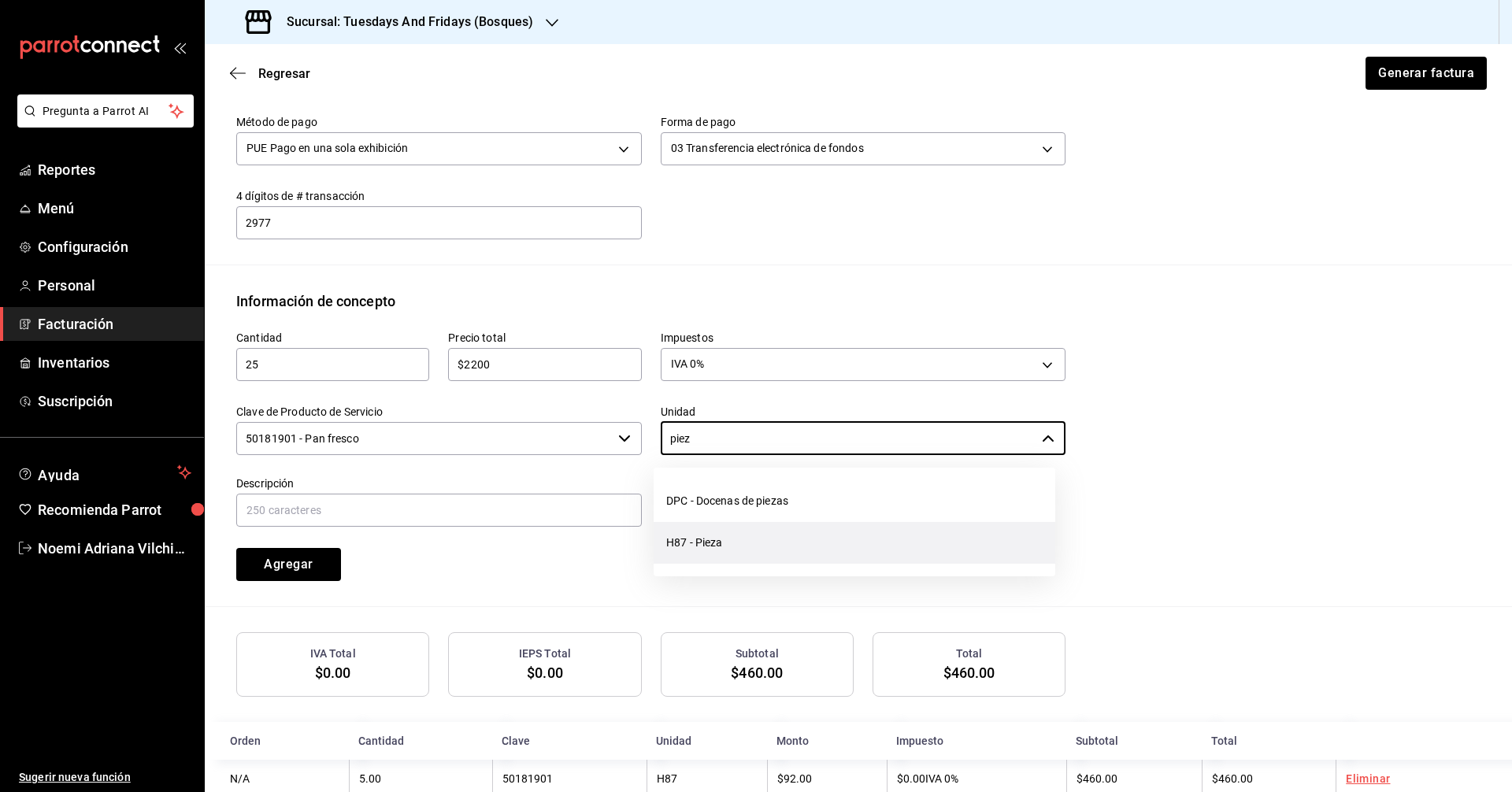 click on "H87 - Pieza" at bounding box center [854, 542] 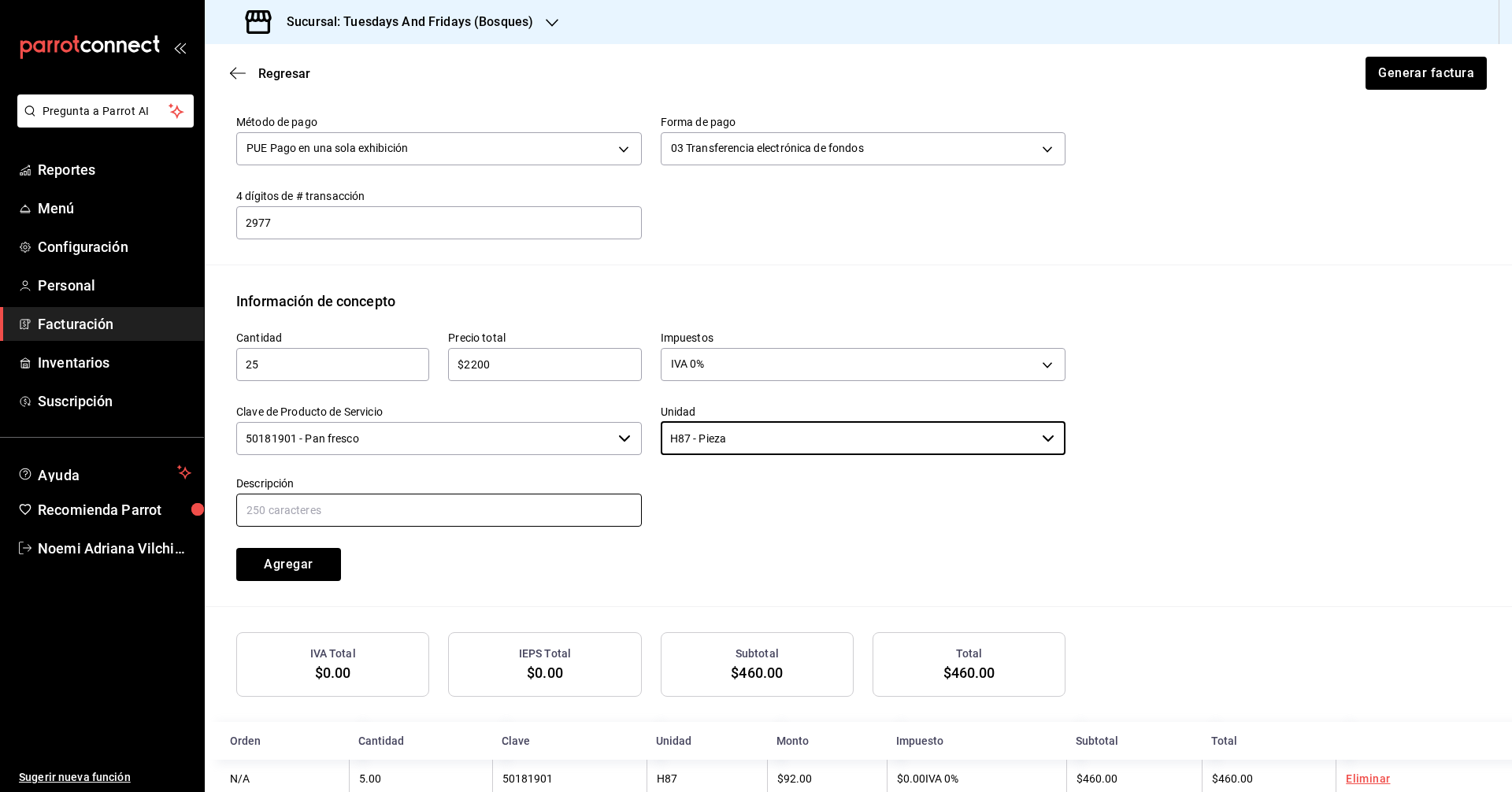 type on "H87 - Pieza" 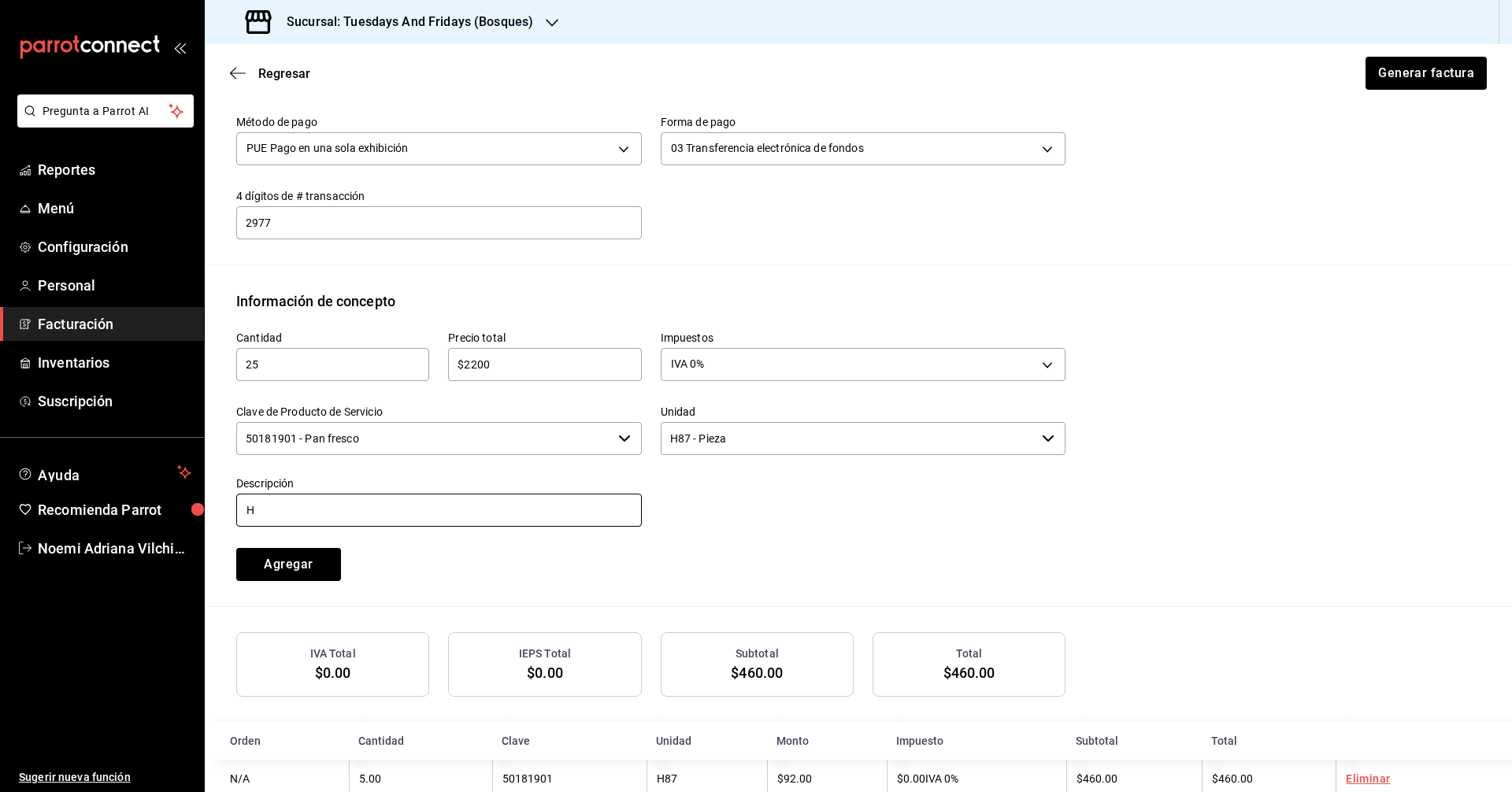 type on "Hogaza Olivo" 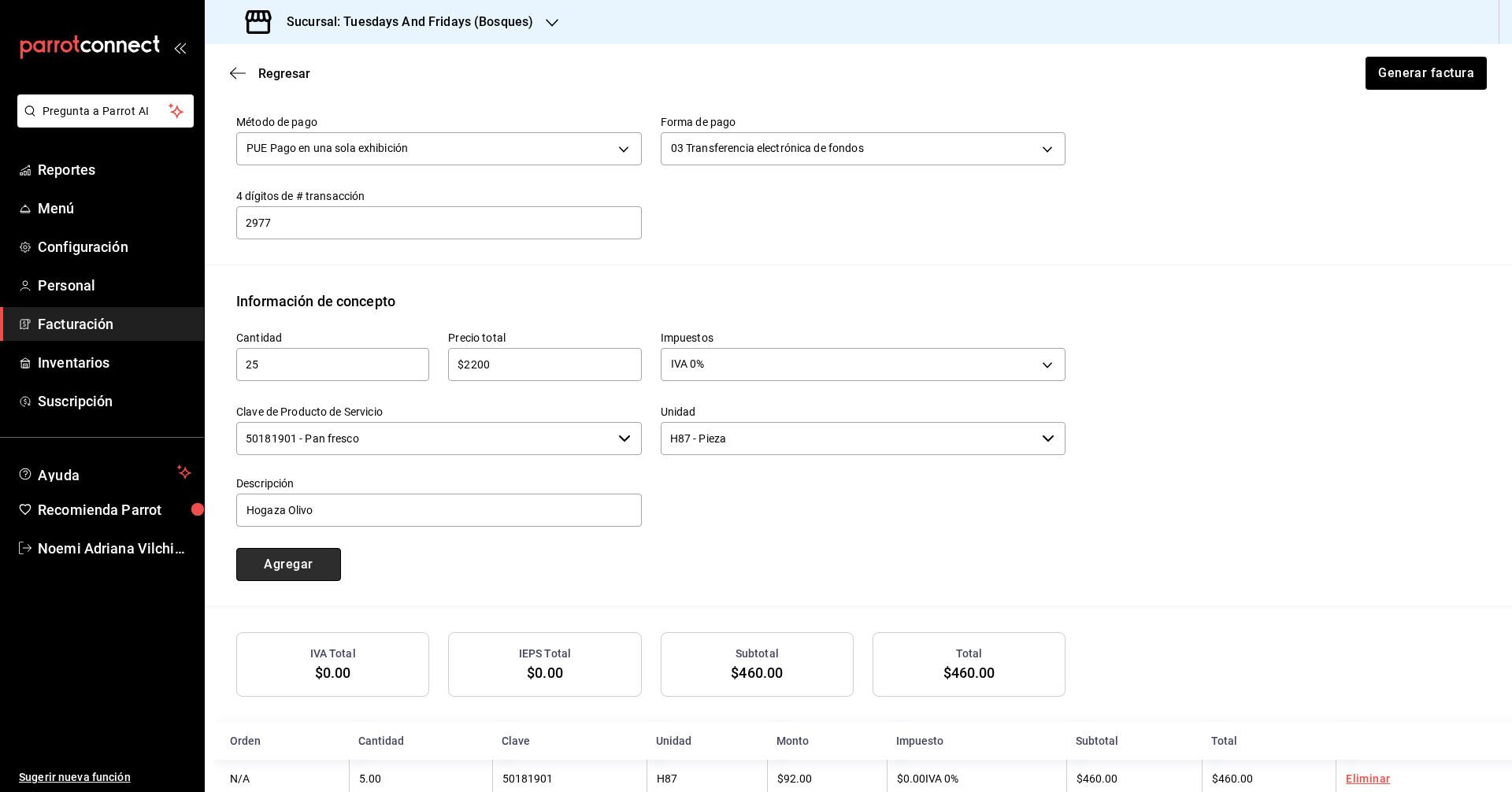 click on "Agregar" at bounding box center (288, 564) 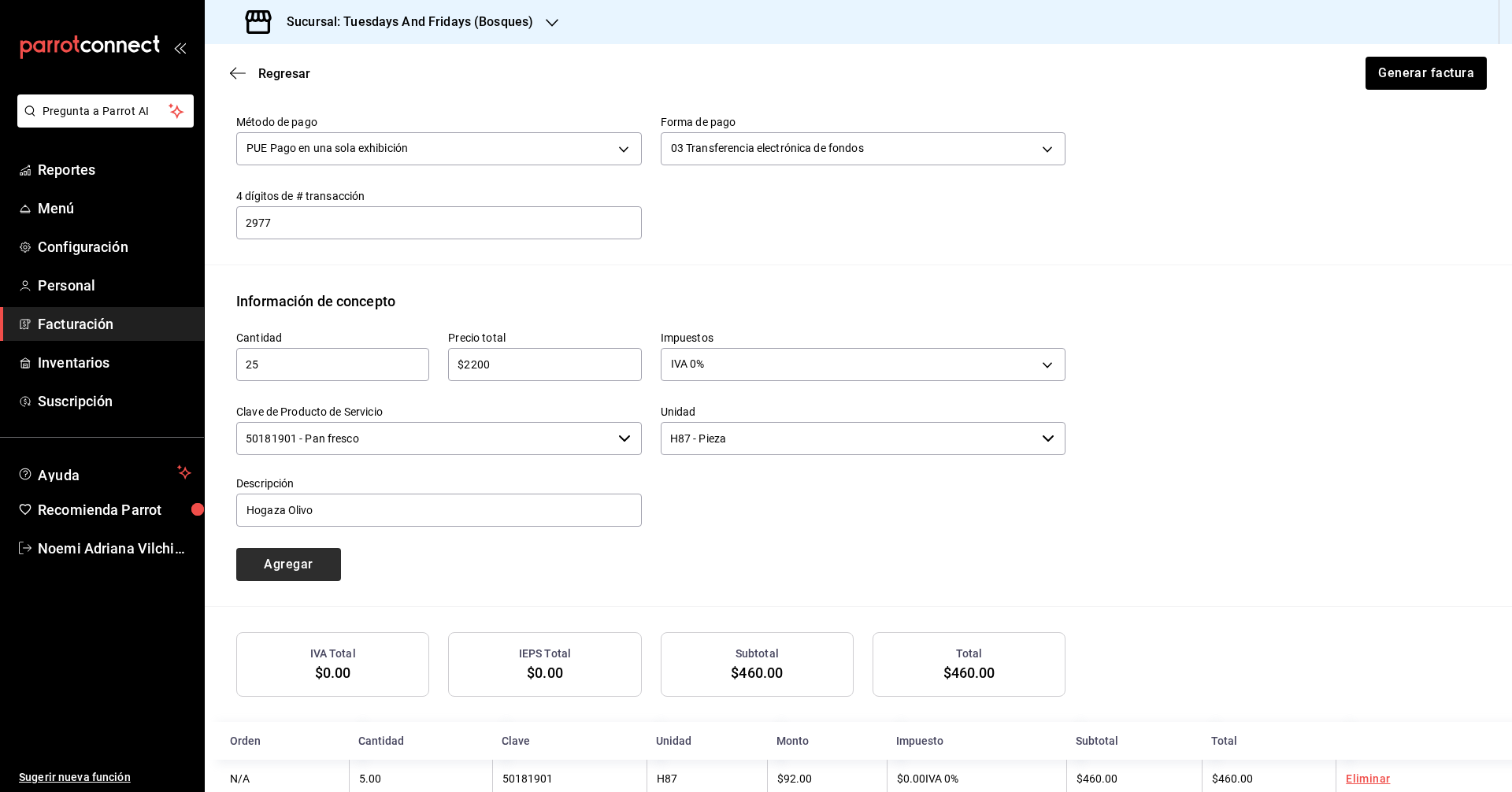 type 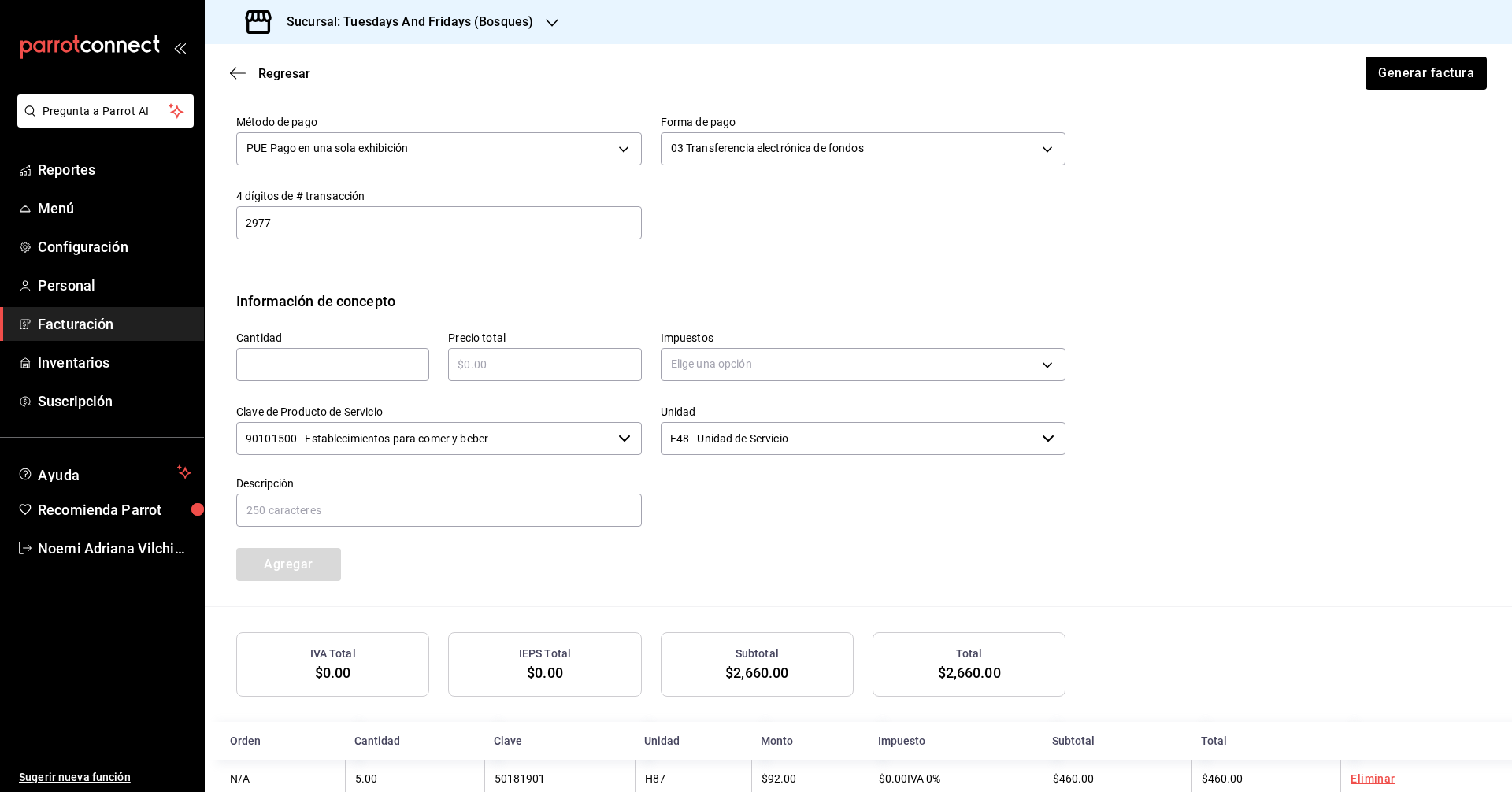 click at bounding box center [332, 365] 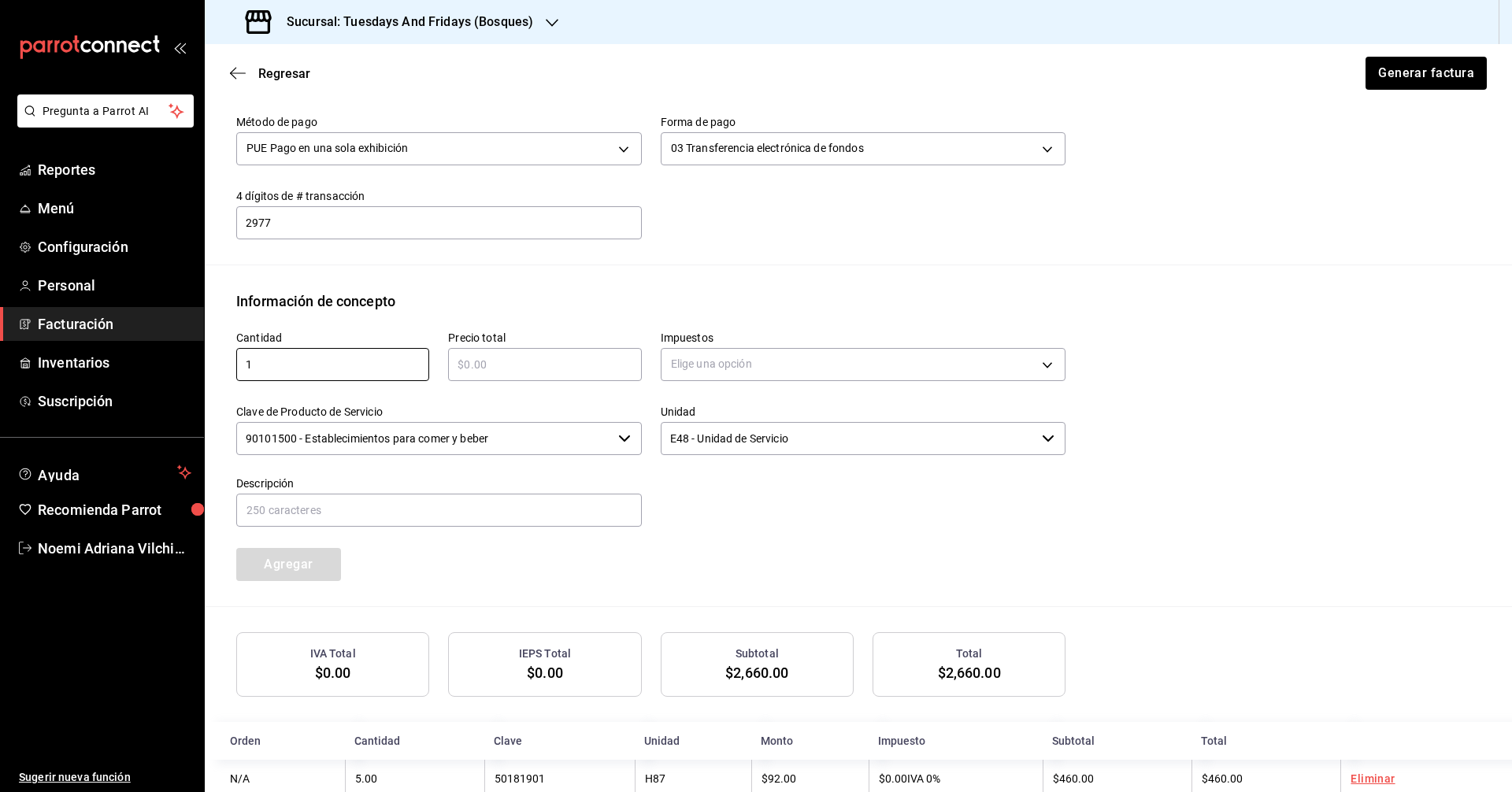 type on "1" 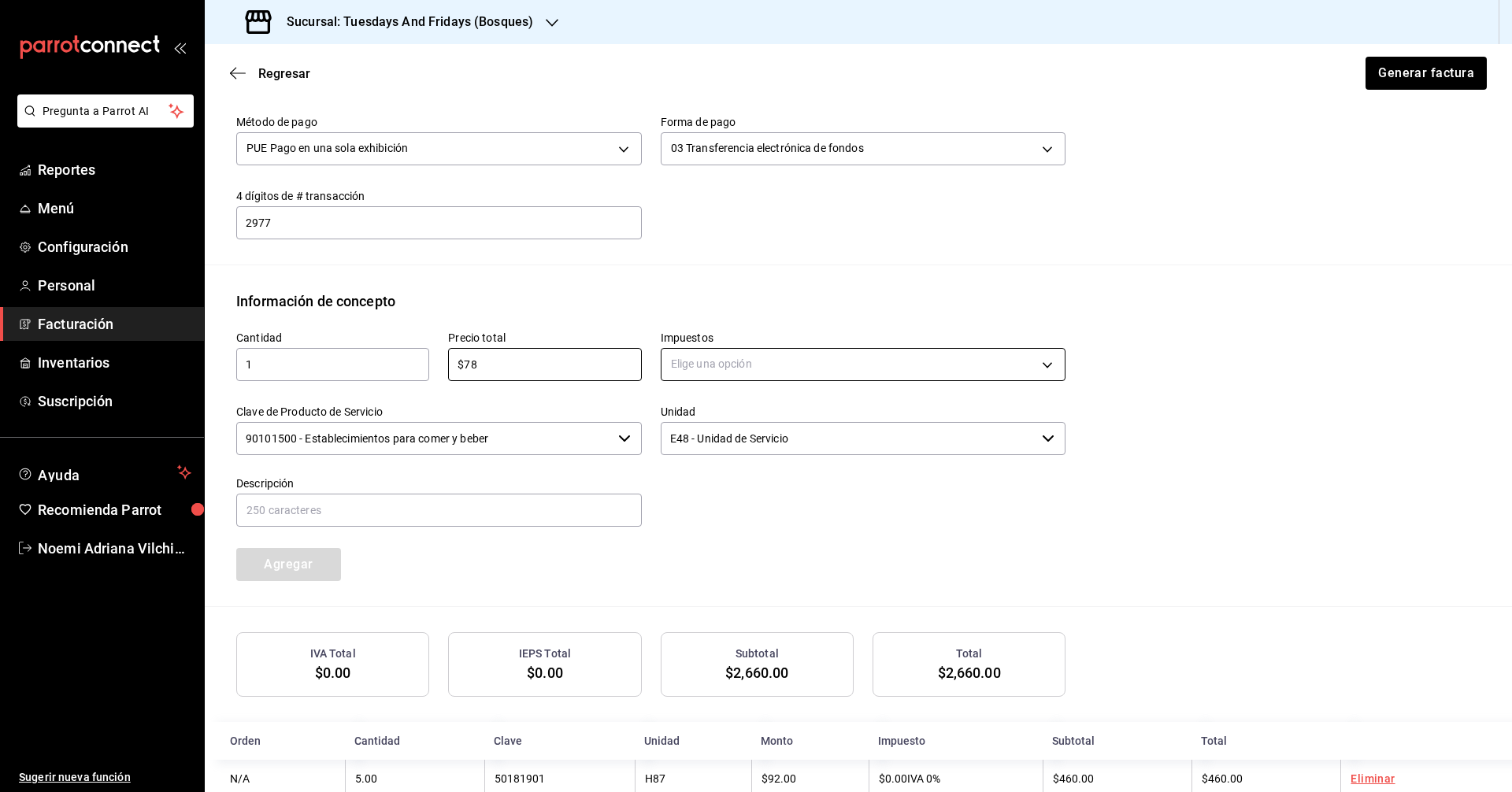 type on "$78" 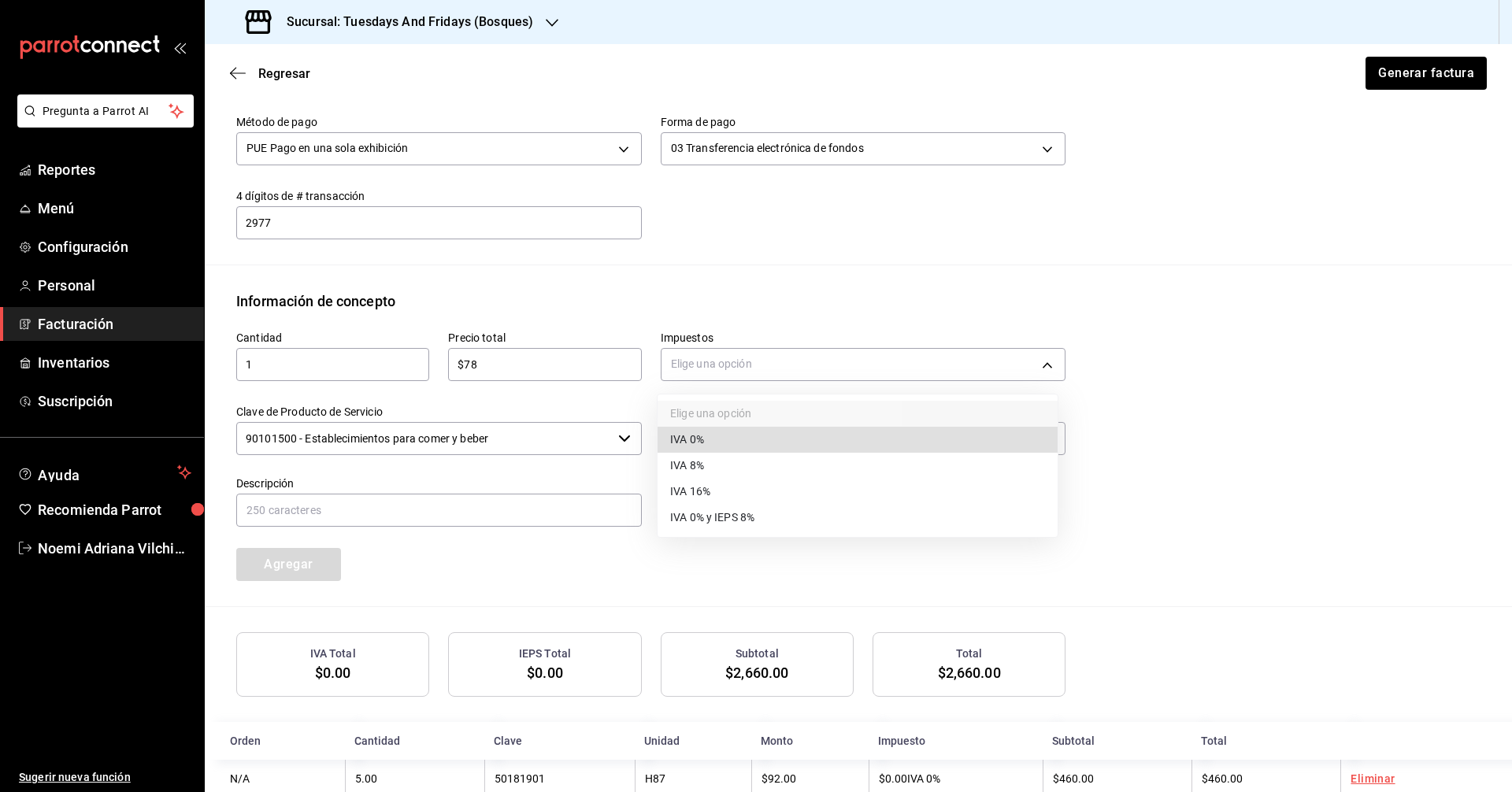 click on "IVA 0%" at bounding box center (687, 439) 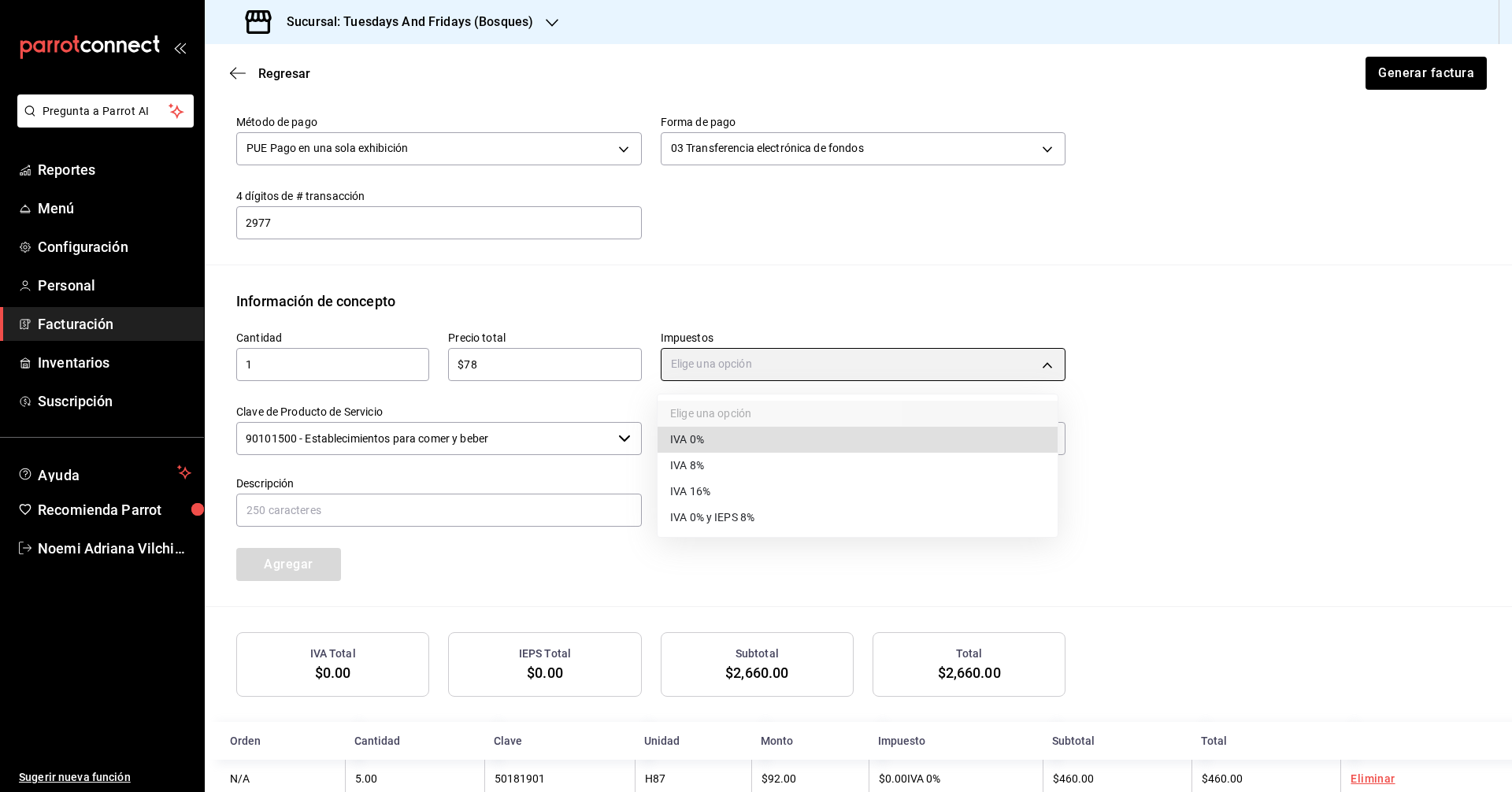 type on "IVA_0" 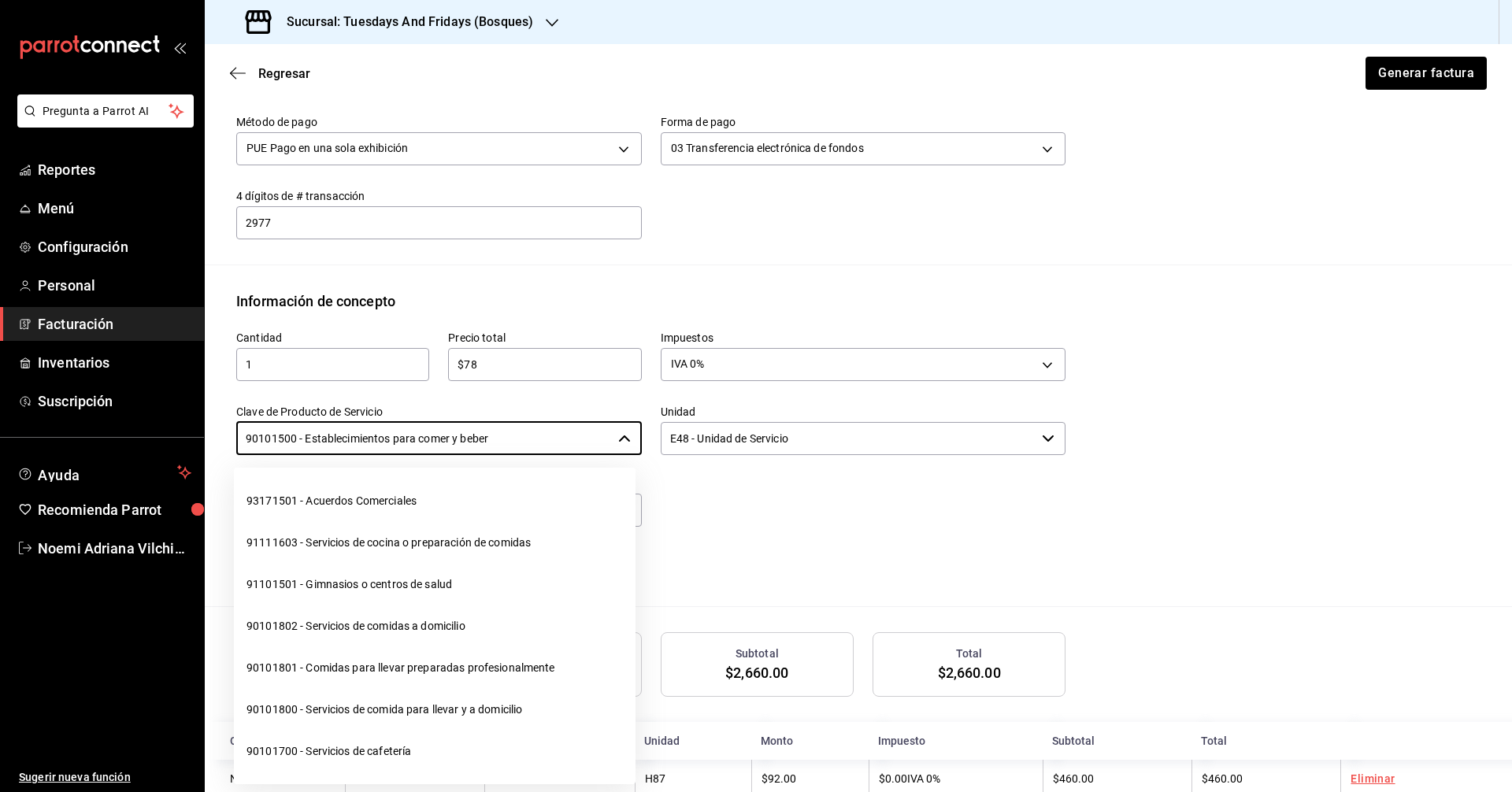 drag, startPoint x: 261, startPoint y: 450, endPoint x: 48, endPoint y: 443, distance: 213.11499 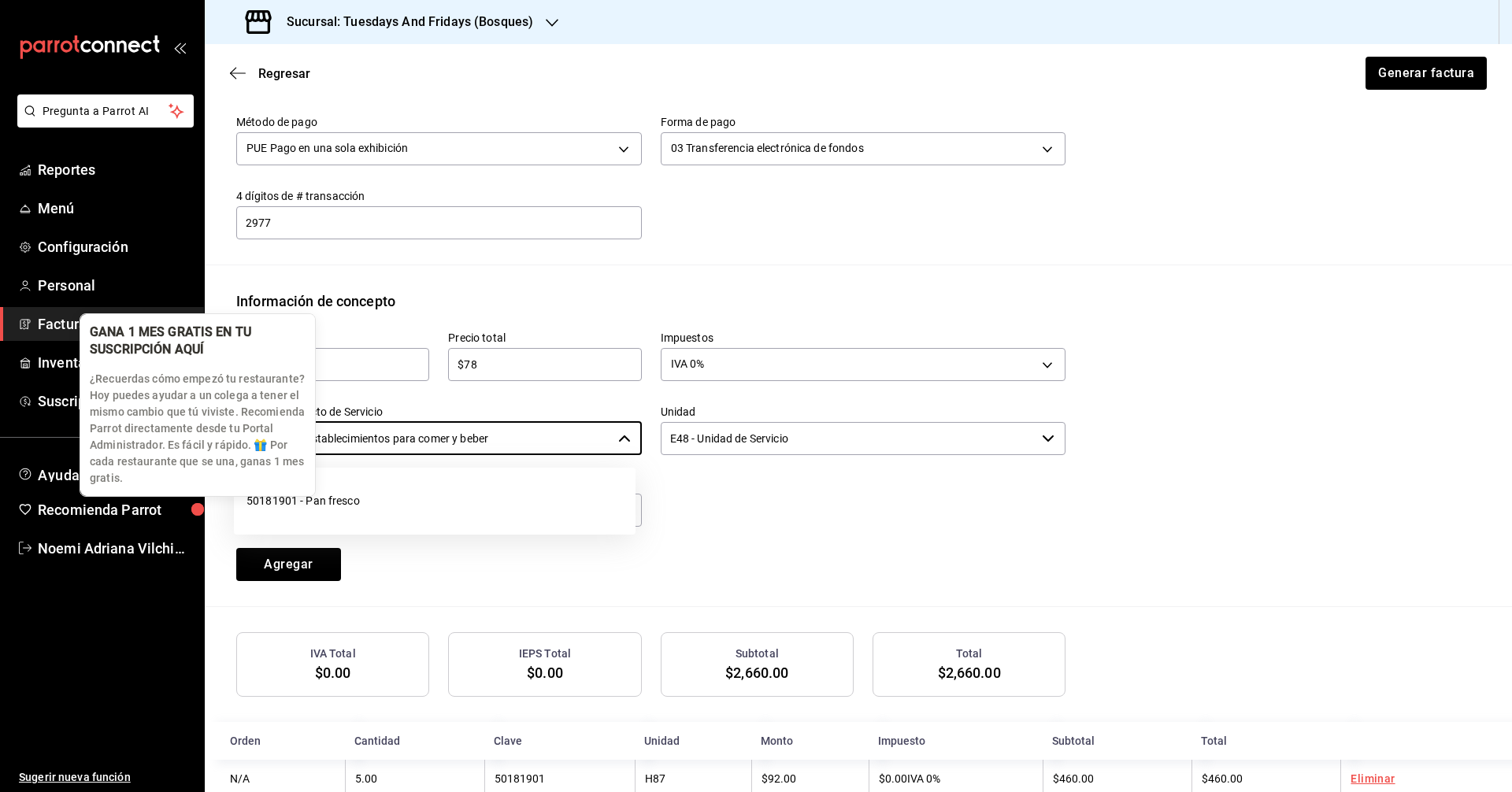 click on "GANA 1 MES GRATIS EN TU SUSCRIPCIÓN AQUÍ ¿Recuerdas cómo empezó tu restaurante?
Hoy puedes ayudar a un colega a tener el mismo cambio que tú viviste.
Recomienda Parrot directamente desde tu Portal Administrador.
Es fácil y rápido.
🎁 Por cada restaurante que se una, ganas 1 mes gratis." at bounding box center (198, 405) 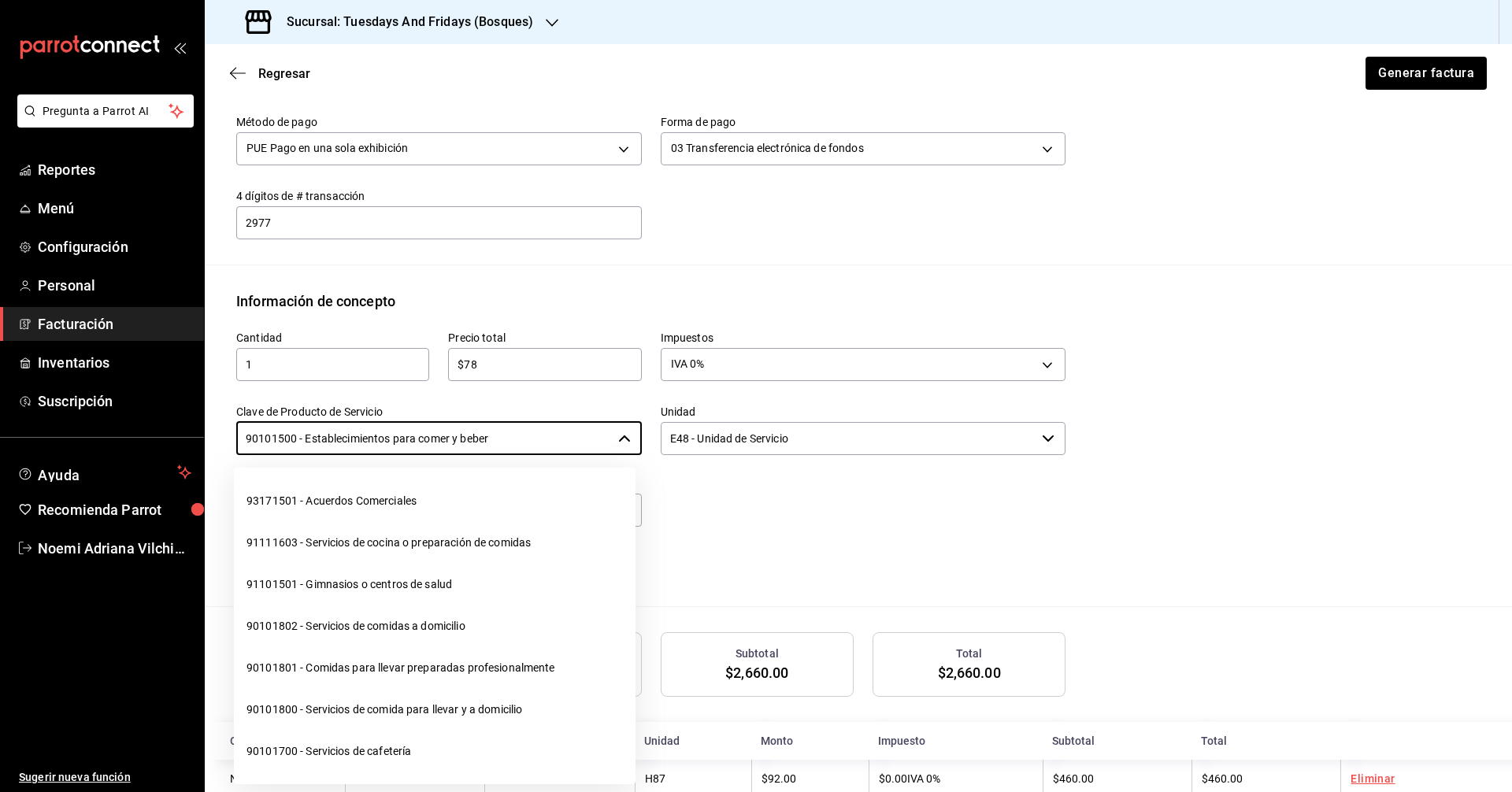 drag, startPoint x: 598, startPoint y: 442, endPoint x: 220, endPoint y: 450, distance: 378.08465 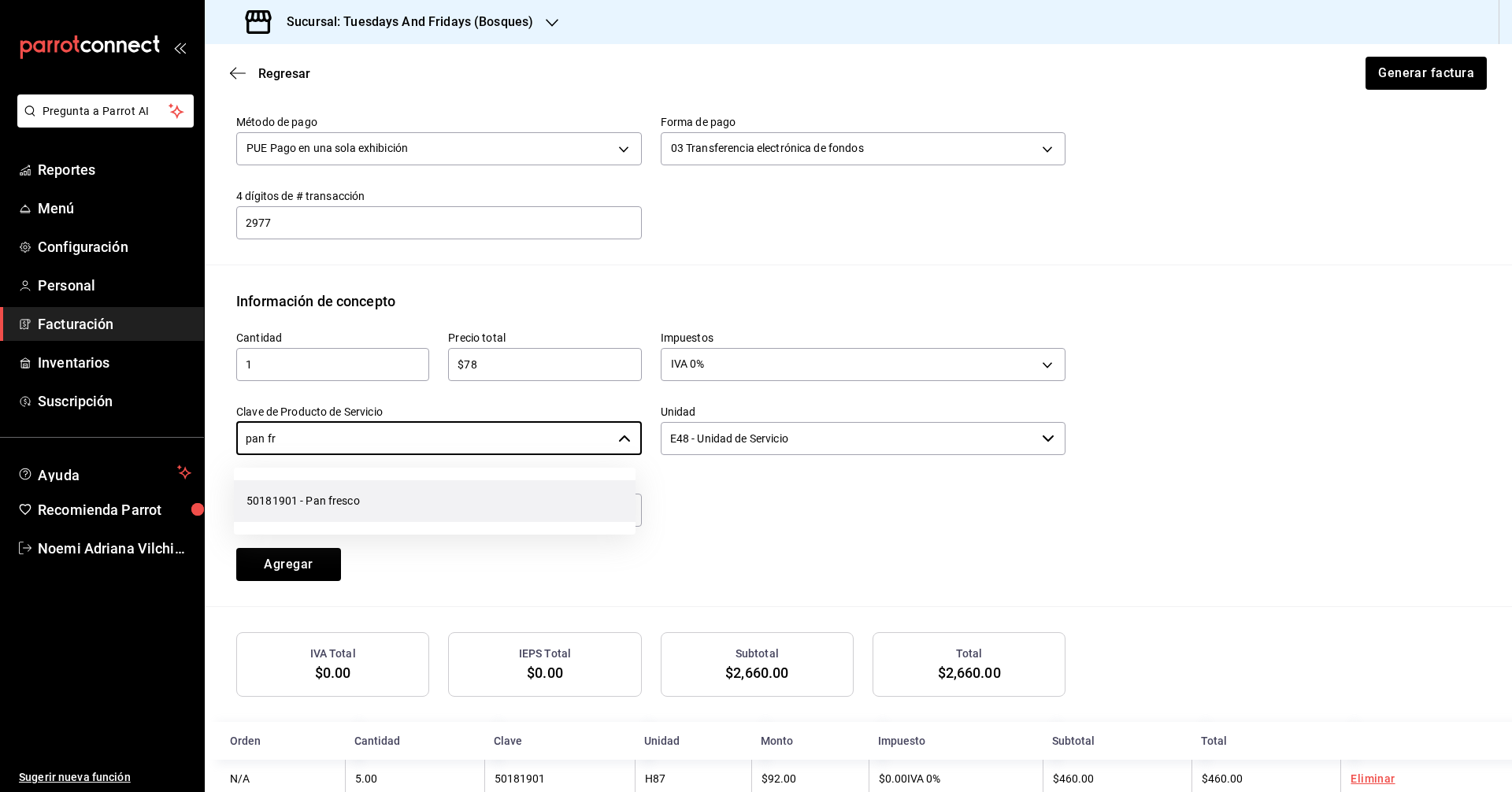 click on "50181901 - Pan fresco" at bounding box center [435, 501] 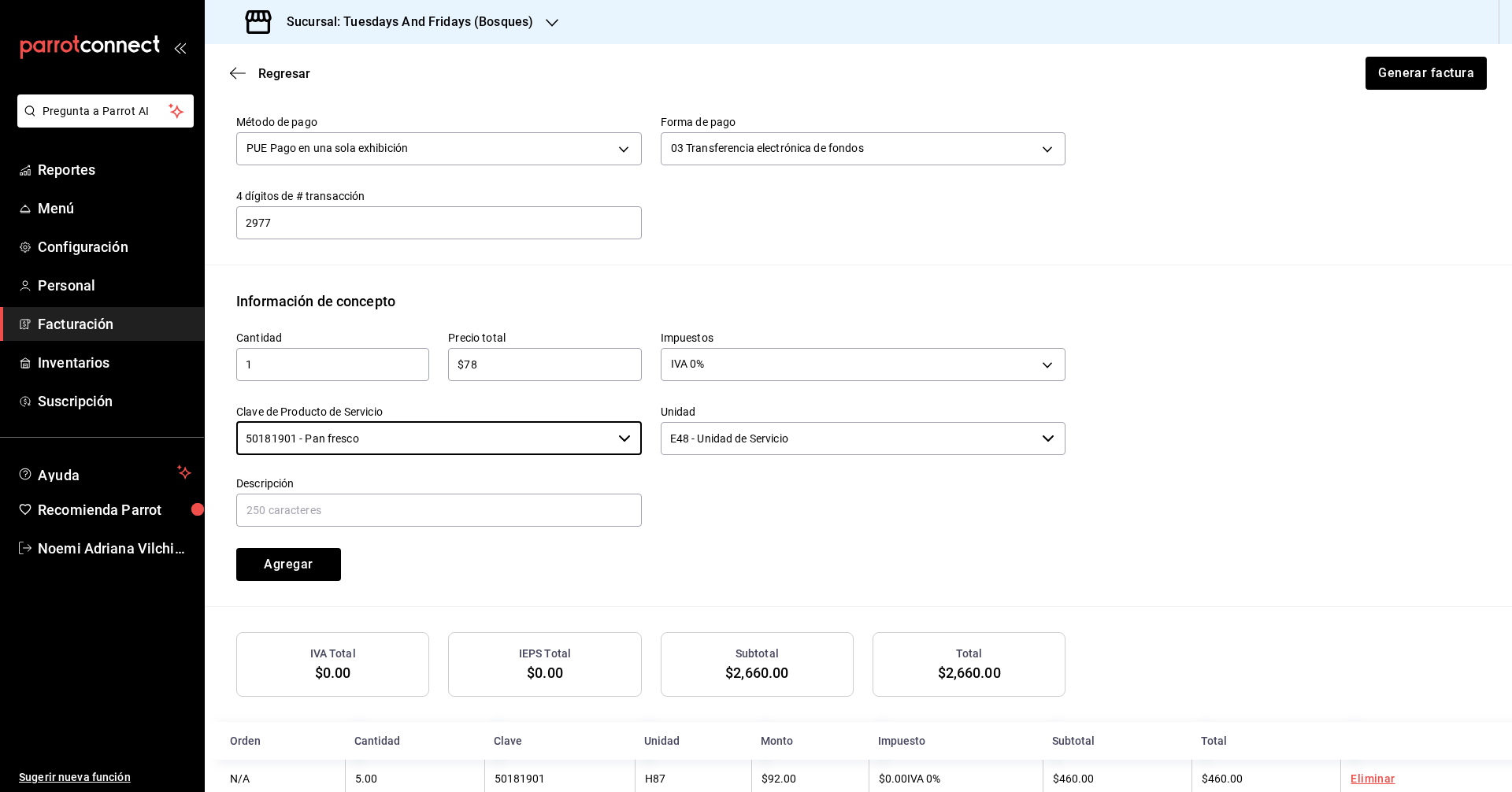 type on "50181901 - Pan fresco" 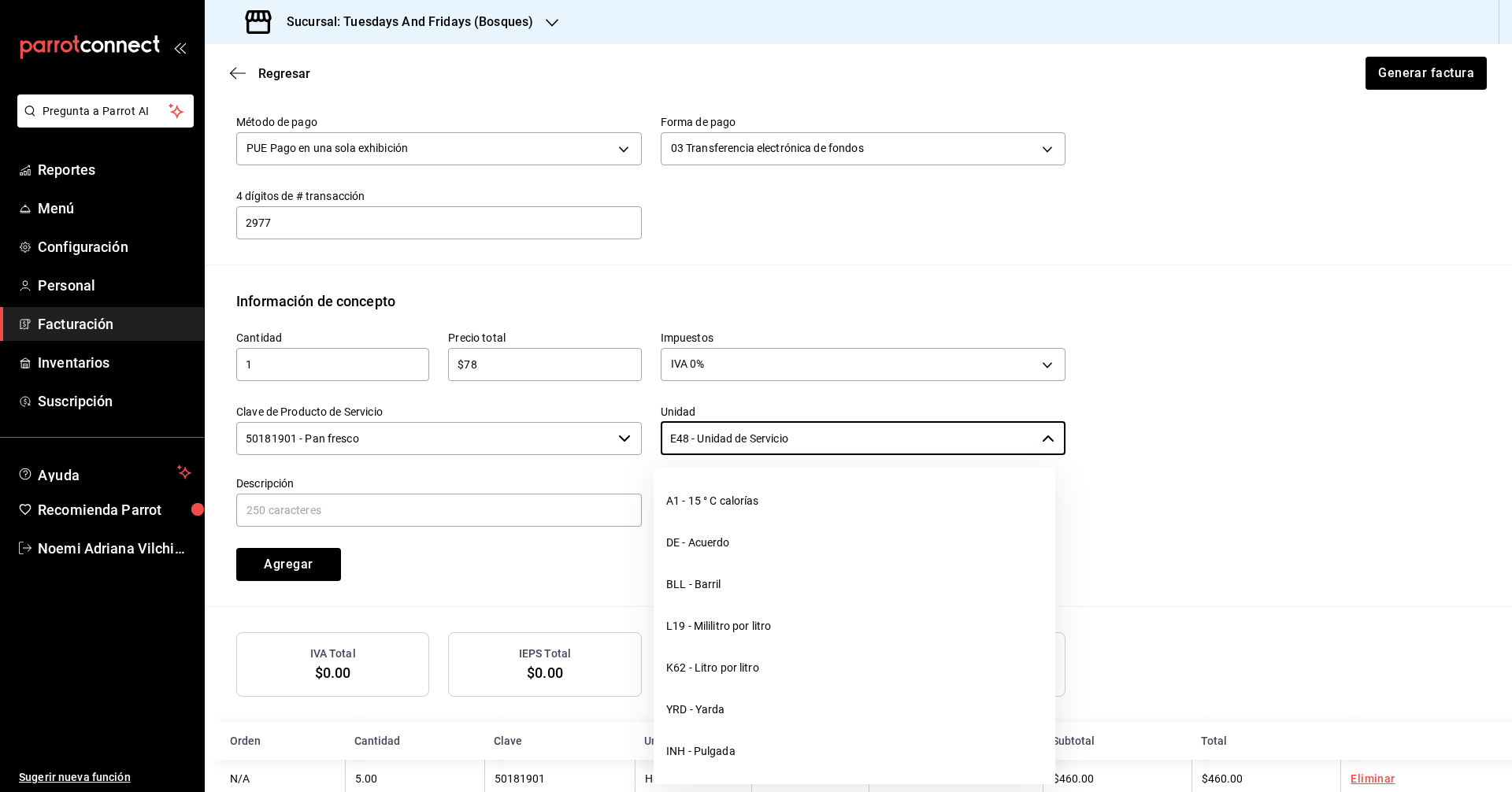 drag, startPoint x: 761, startPoint y: 440, endPoint x: 554, endPoint y: 436, distance: 207.0386 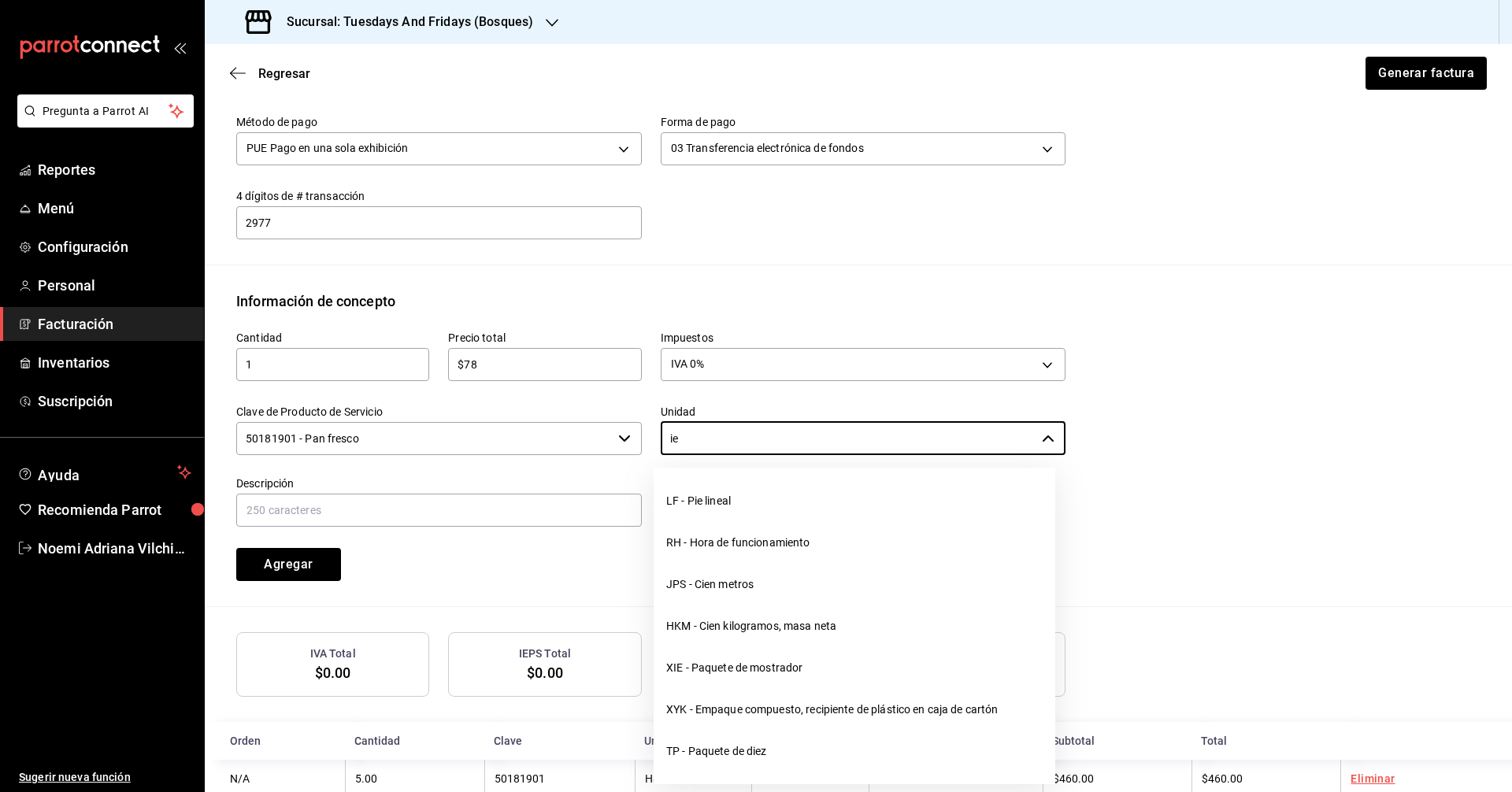 type on "i" 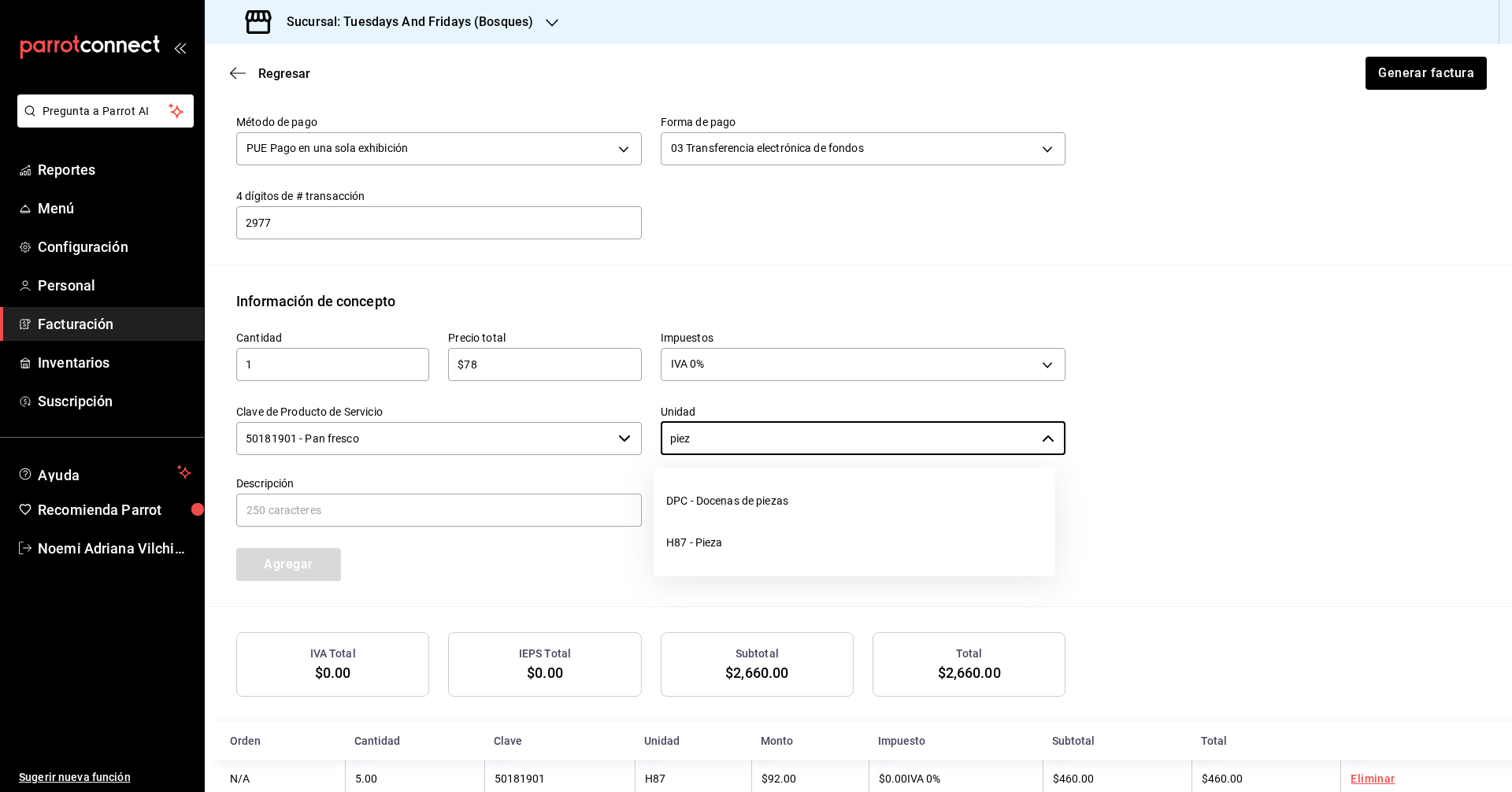 drag, startPoint x: 733, startPoint y: 550, endPoint x: 643, endPoint y: 554, distance: 90.0888 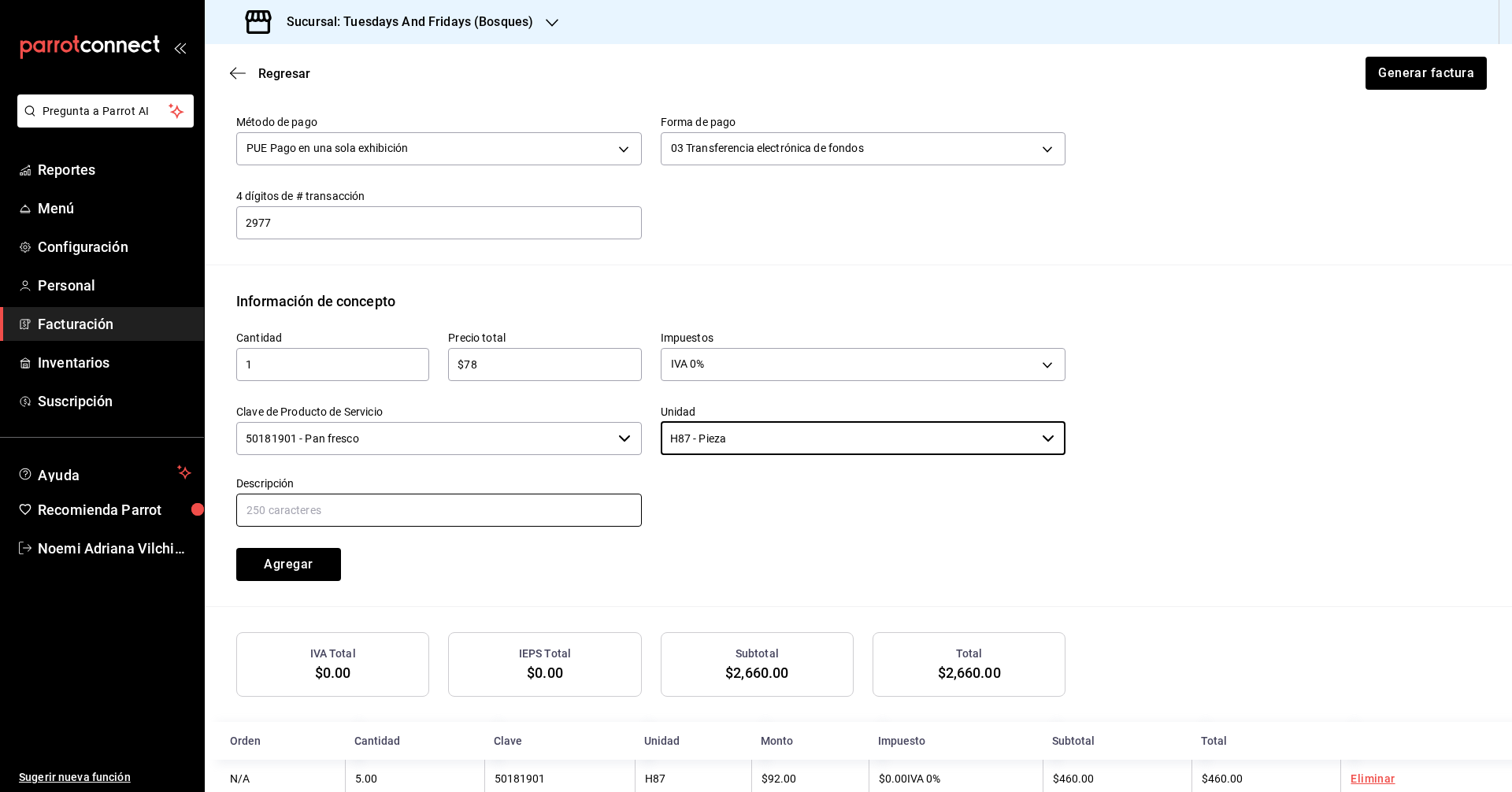 type on "H87 - Pieza" 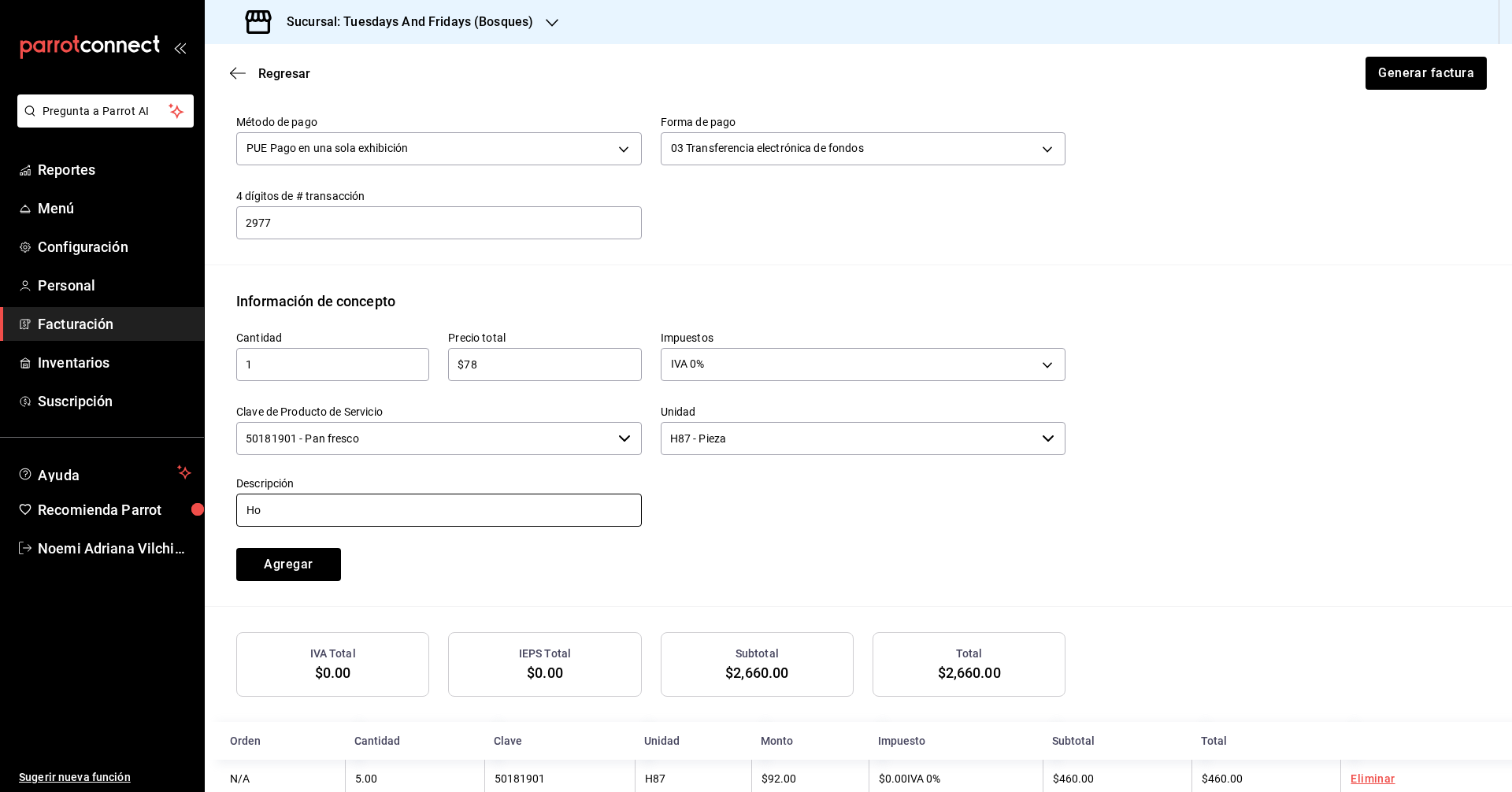 type on "Hogaza de Serrano" 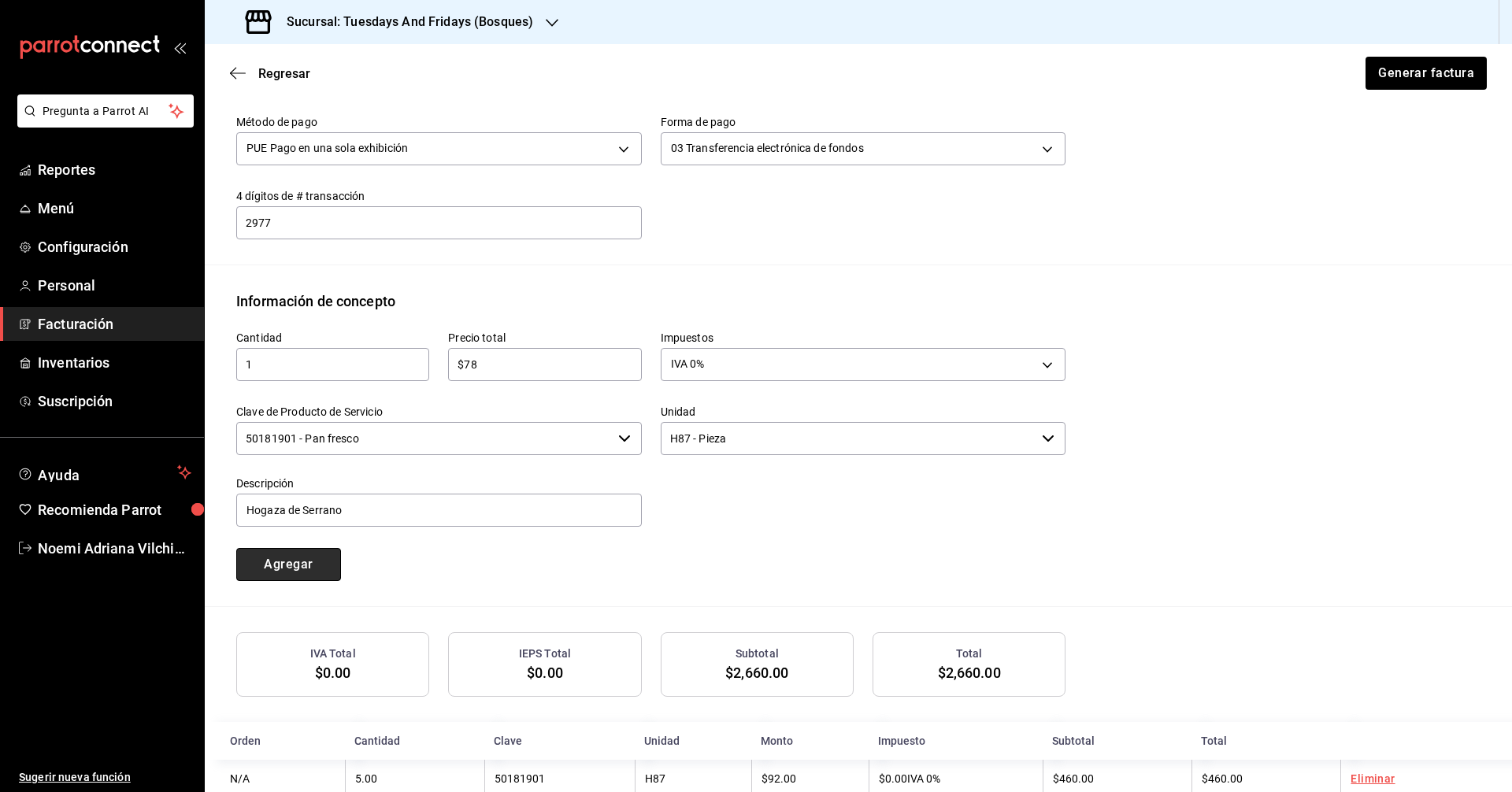 click on "Agregar" at bounding box center (288, 564) 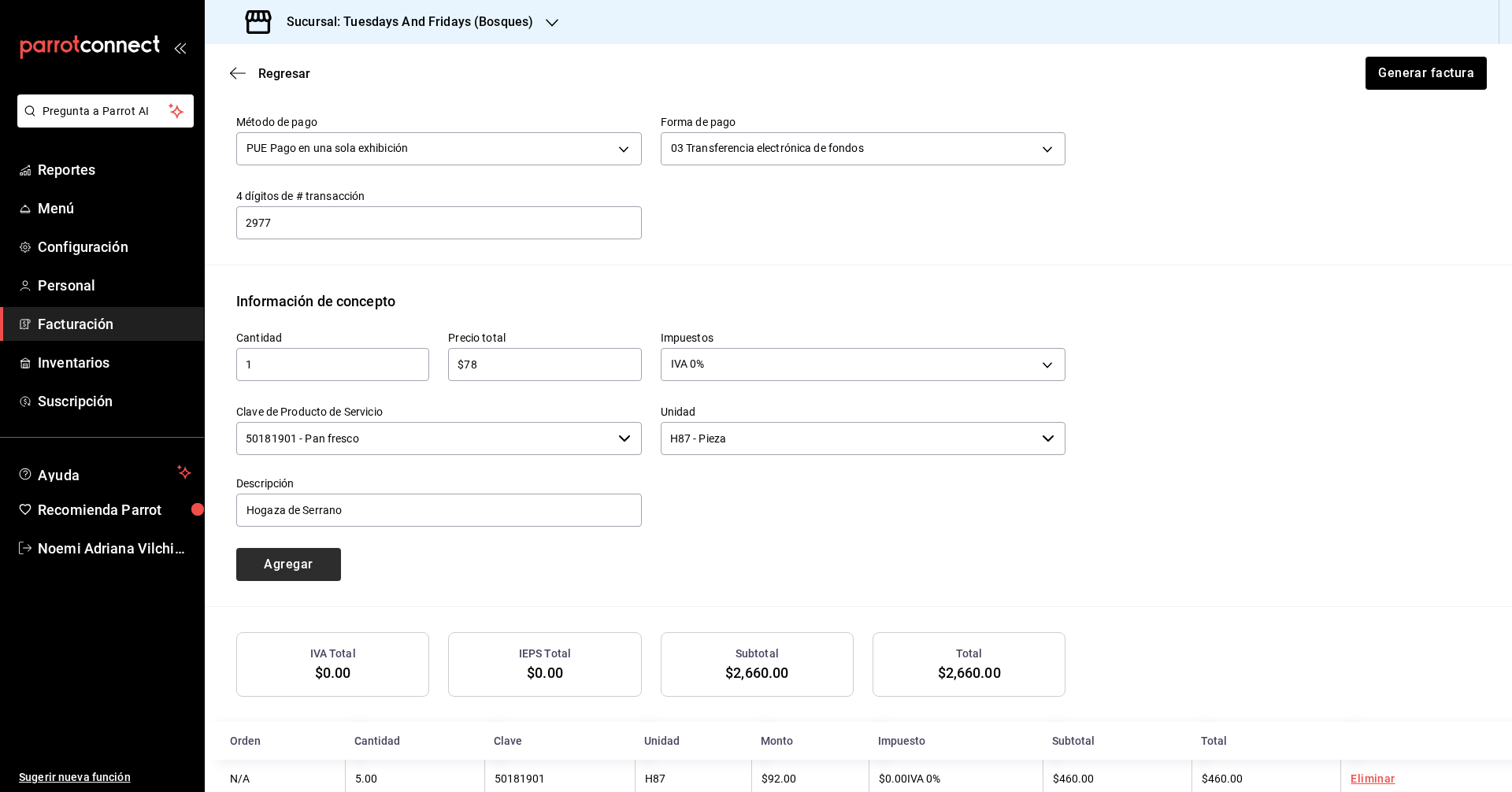 type 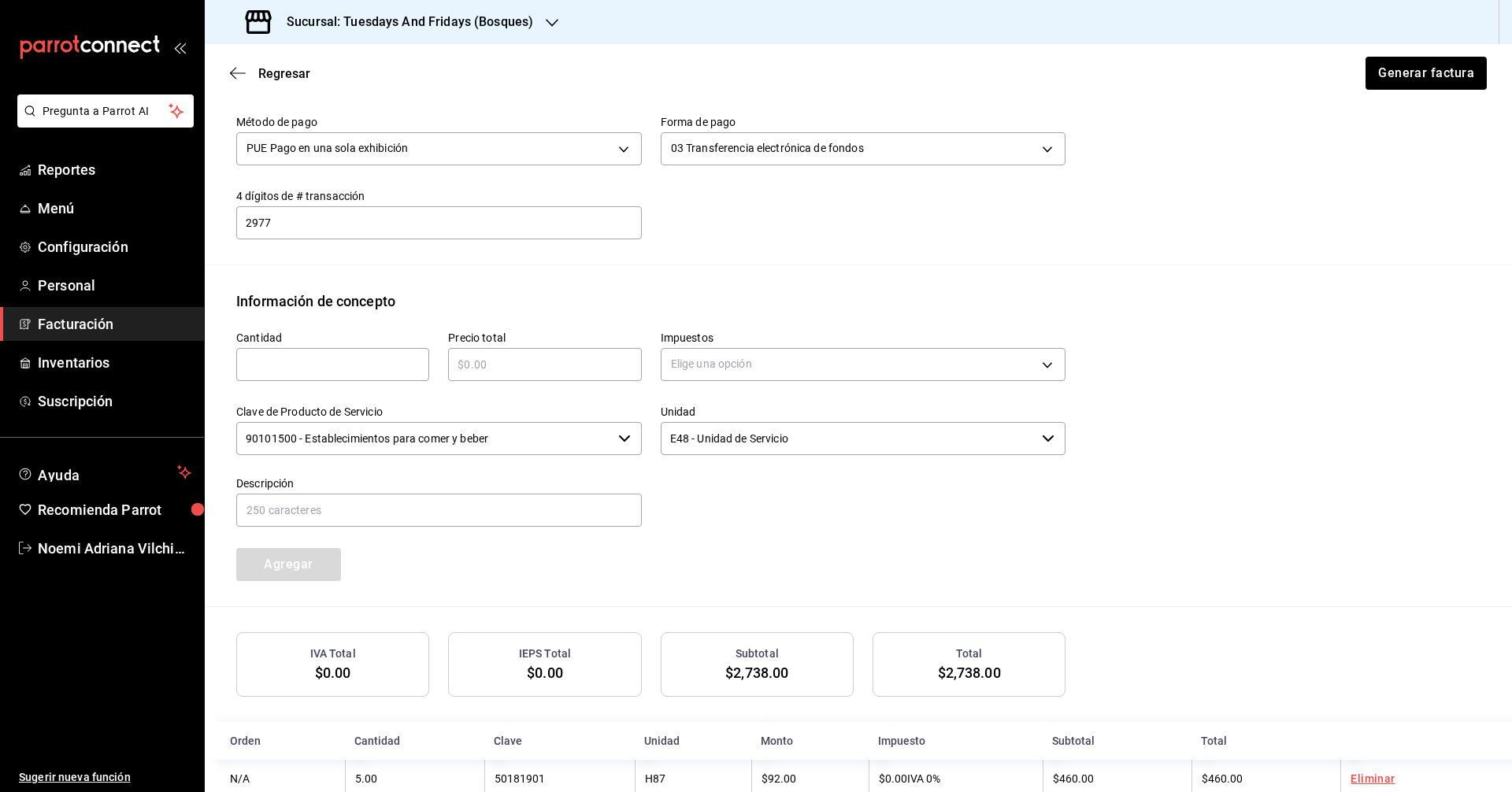click on "Cantidad ​ Precio total ​ Impuestos Elige una opción Clave de Producto de Servicio 90101500 - Establecimientos para comer y beber ​ Unidad E48 - Unidad de Servicio ​ Descripción Agregar" at bounding box center [641, 446] 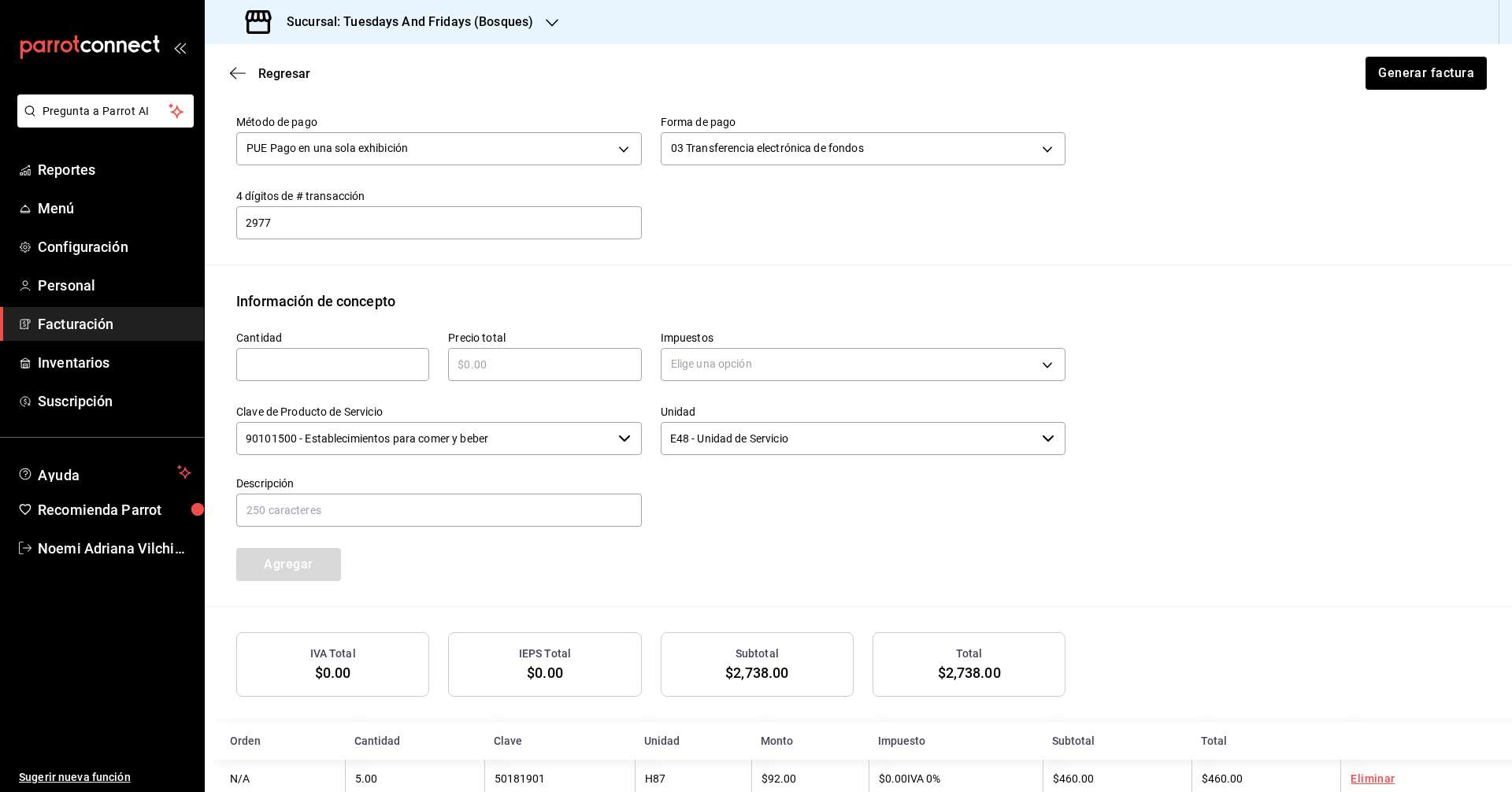 scroll, scrollTop: 629, scrollLeft: 0, axis: vertical 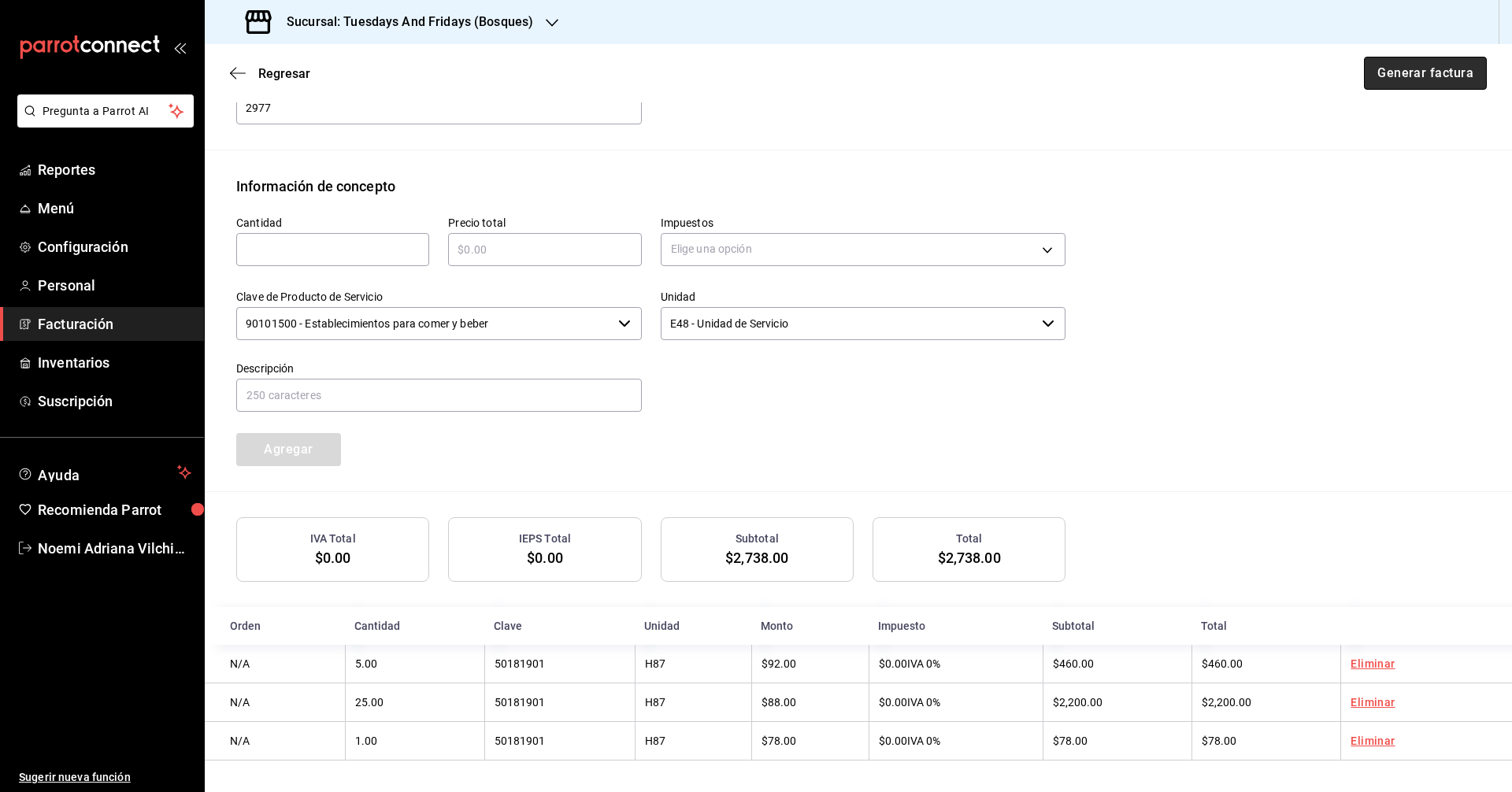 click on "Generar factura" at bounding box center [1425, 73] 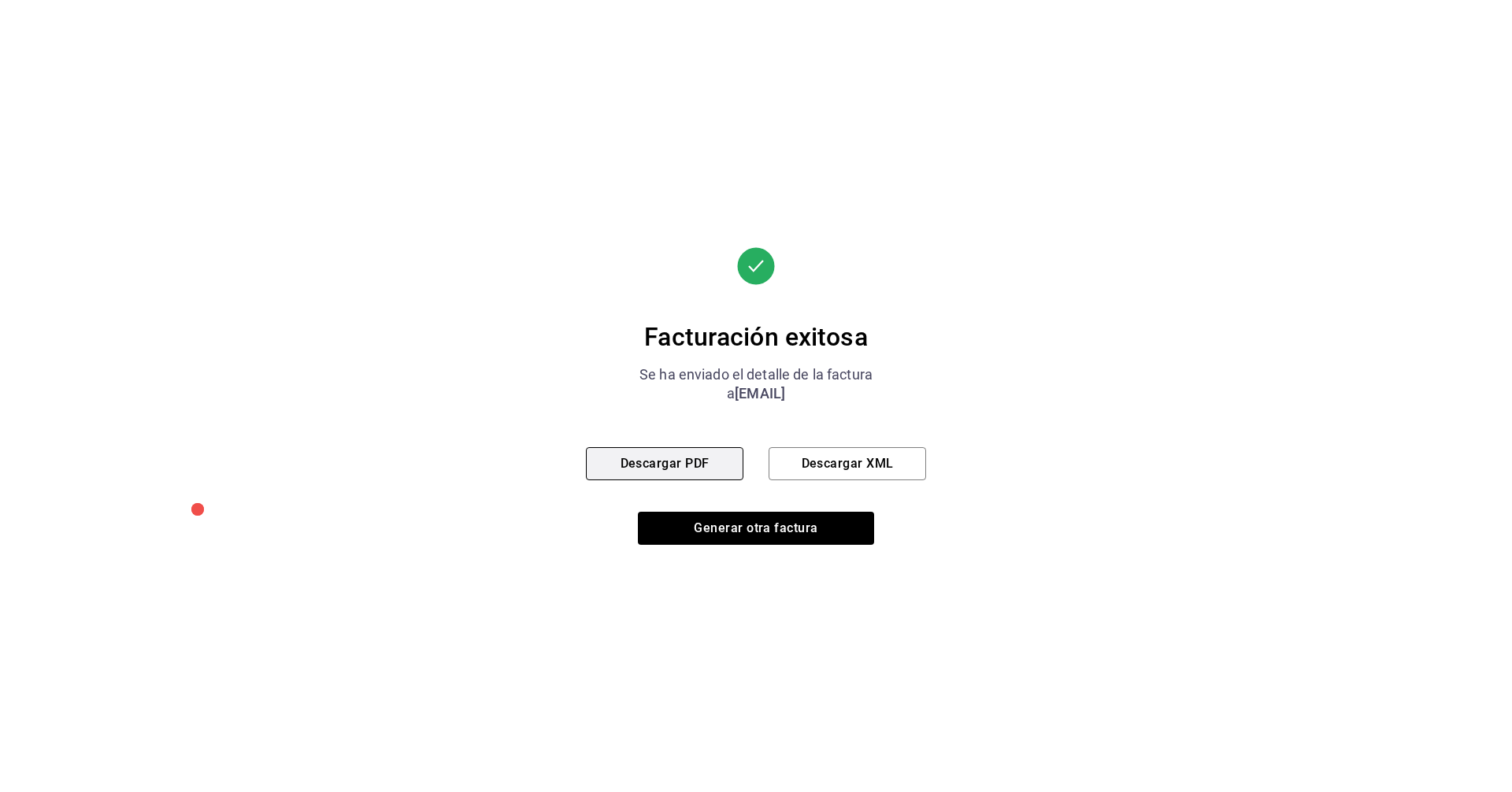 click on "Descargar PDF" at bounding box center [665, 464] 